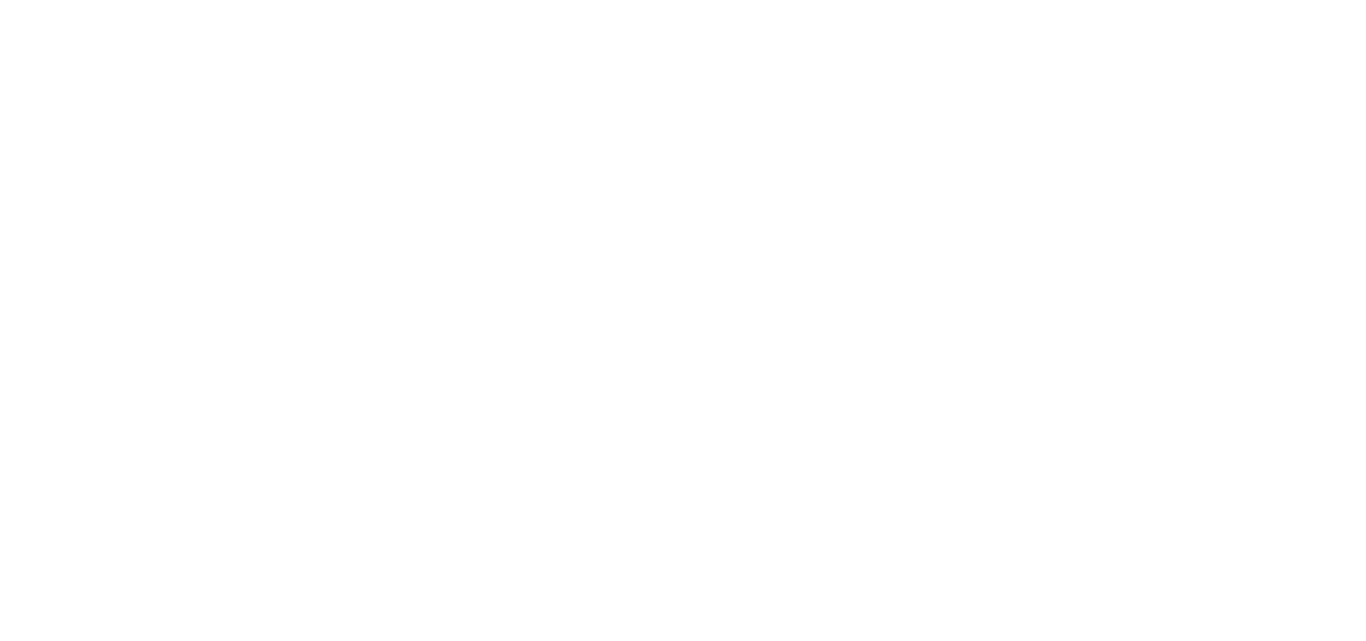 scroll, scrollTop: 0, scrollLeft: 0, axis: both 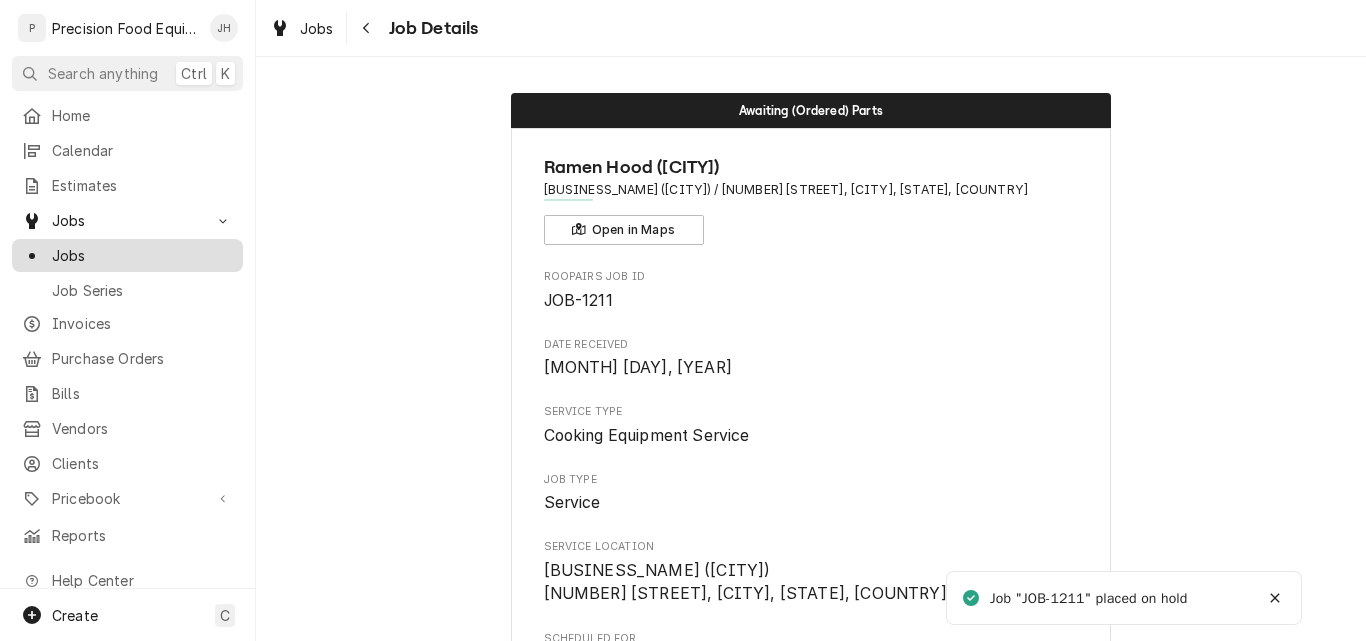 click on "Jobs" at bounding box center (127, 255) 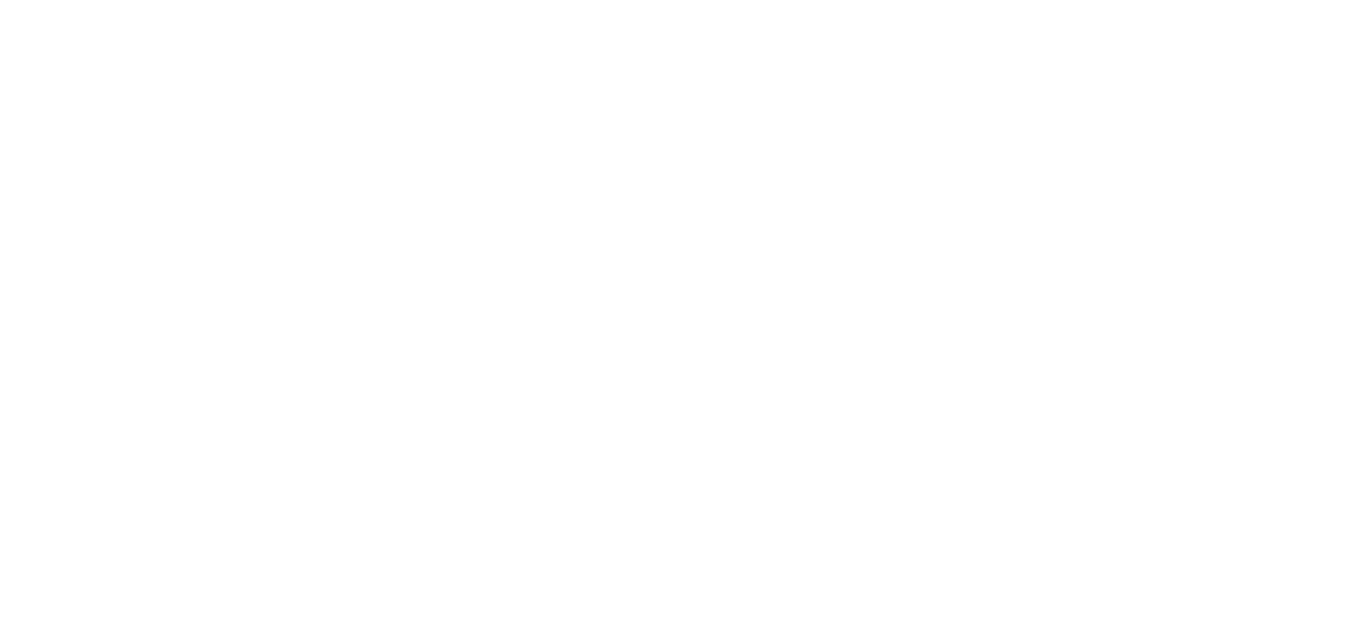 scroll, scrollTop: 0, scrollLeft: 0, axis: both 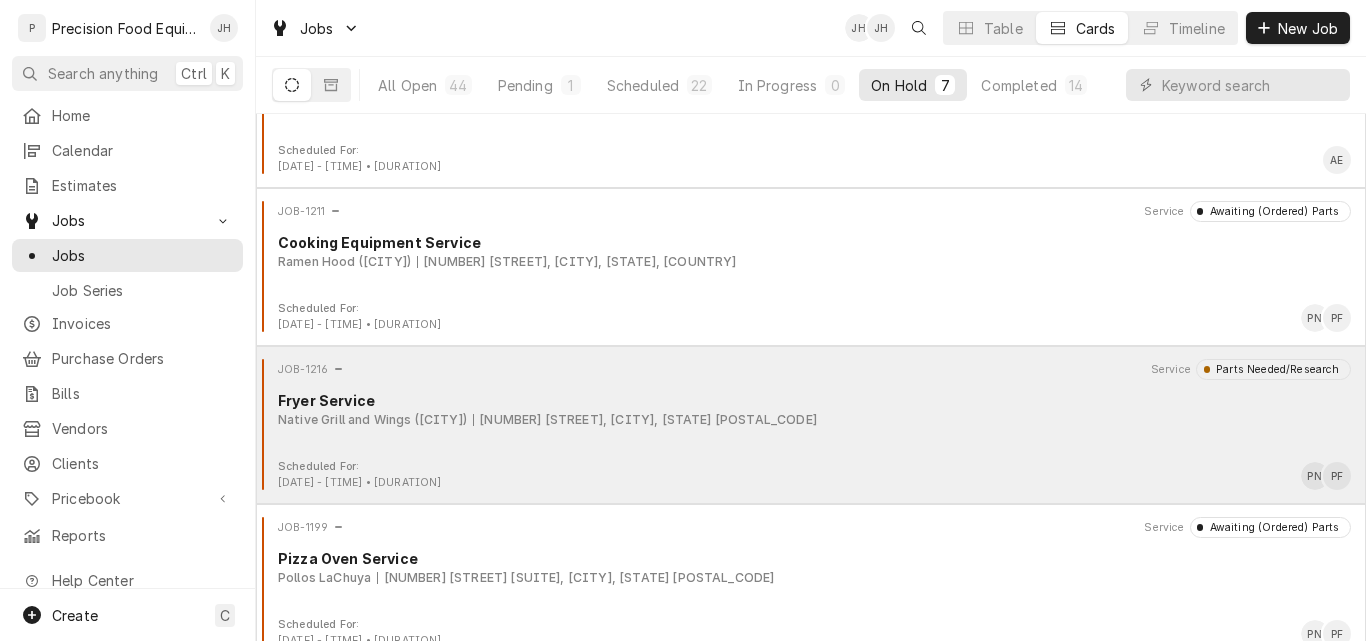 click on "[BRAND] ([CITY]) [NUMBER] [STREET], [CITY], [STATE] [POSTAL_CODE]" at bounding box center (814, 420) 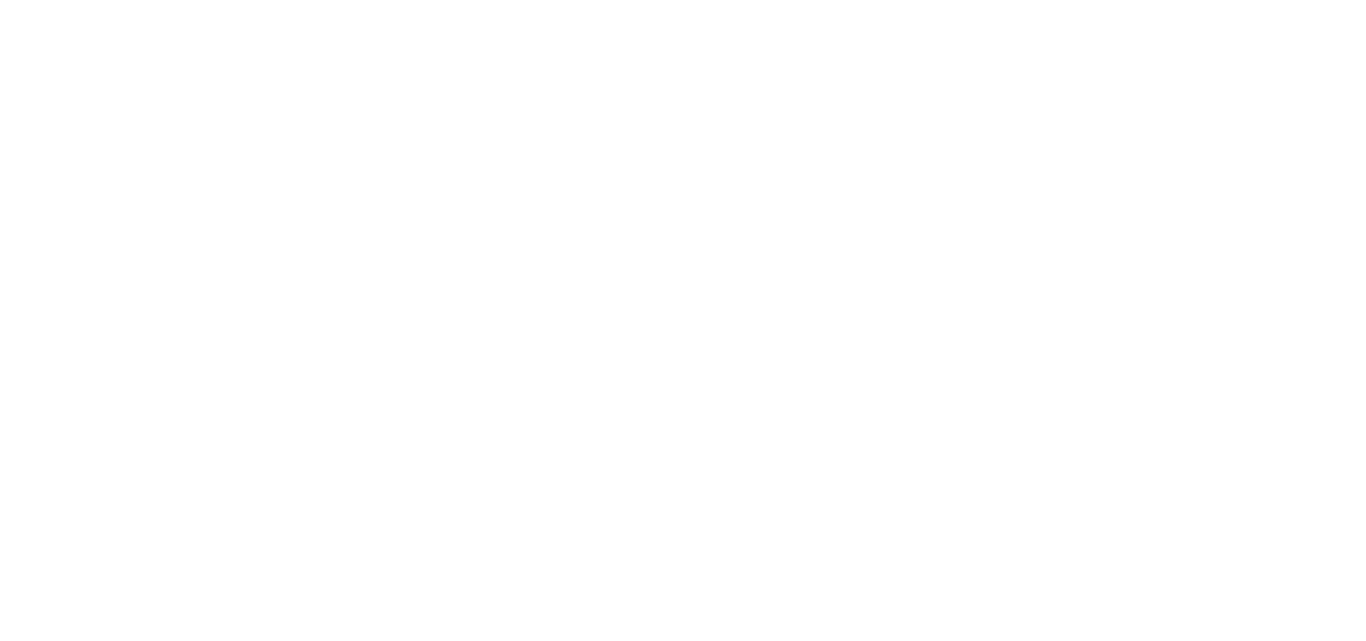 scroll, scrollTop: 0, scrollLeft: 0, axis: both 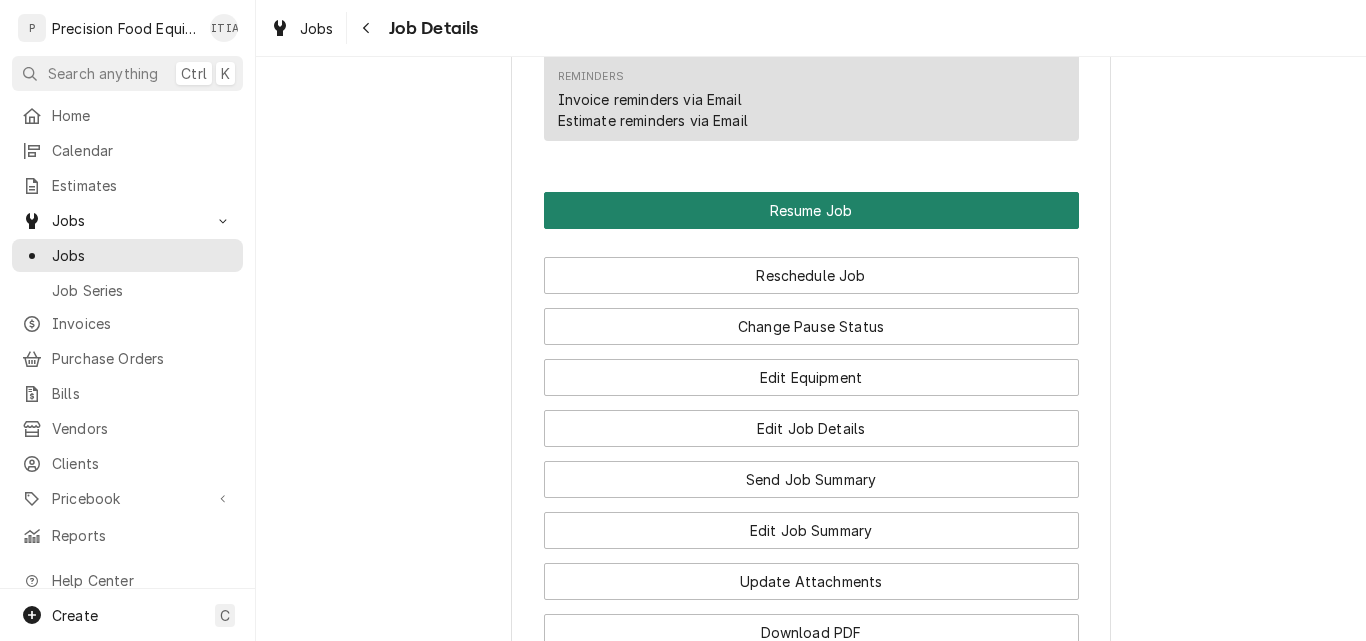 click on "Resume Job" at bounding box center [811, 210] 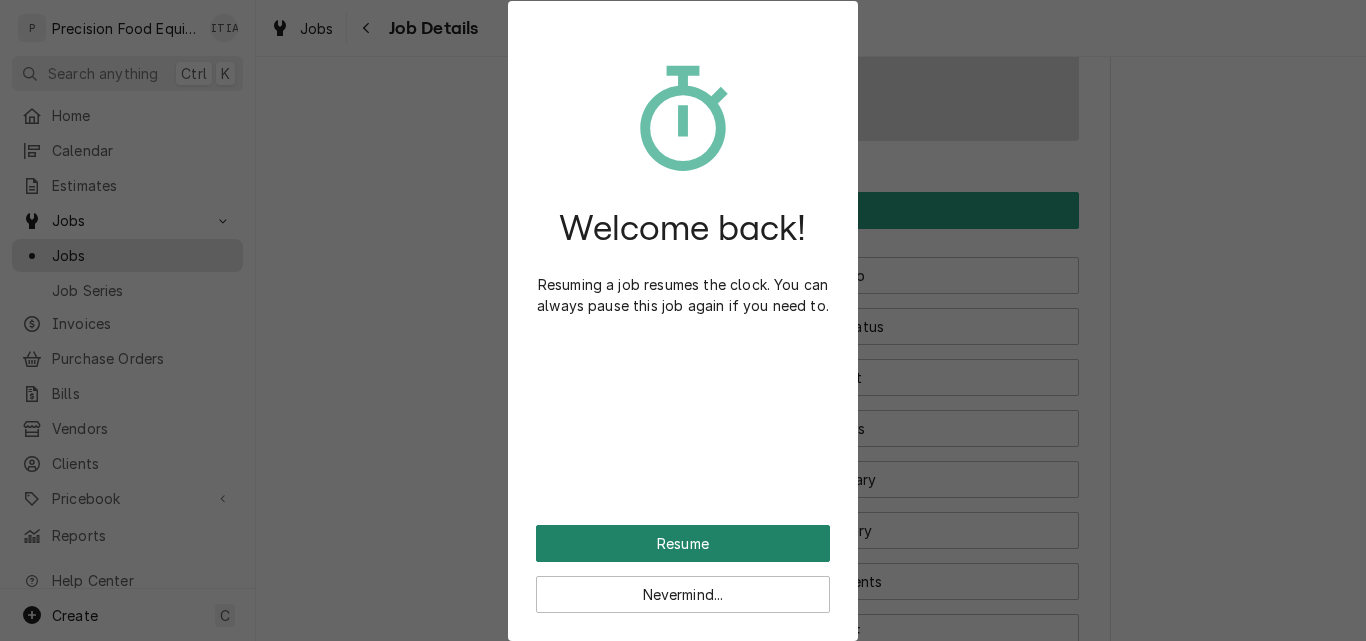 click on "Resume" at bounding box center (683, 543) 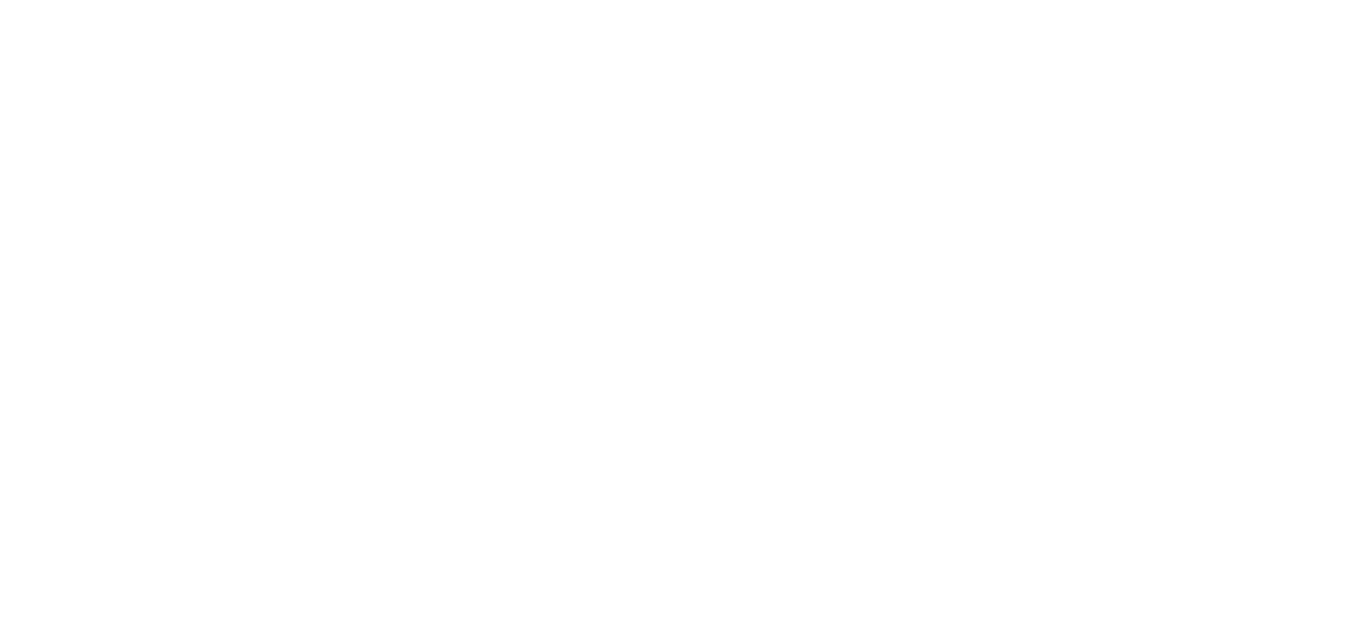 scroll, scrollTop: 0, scrollLeft: 0, axis: both 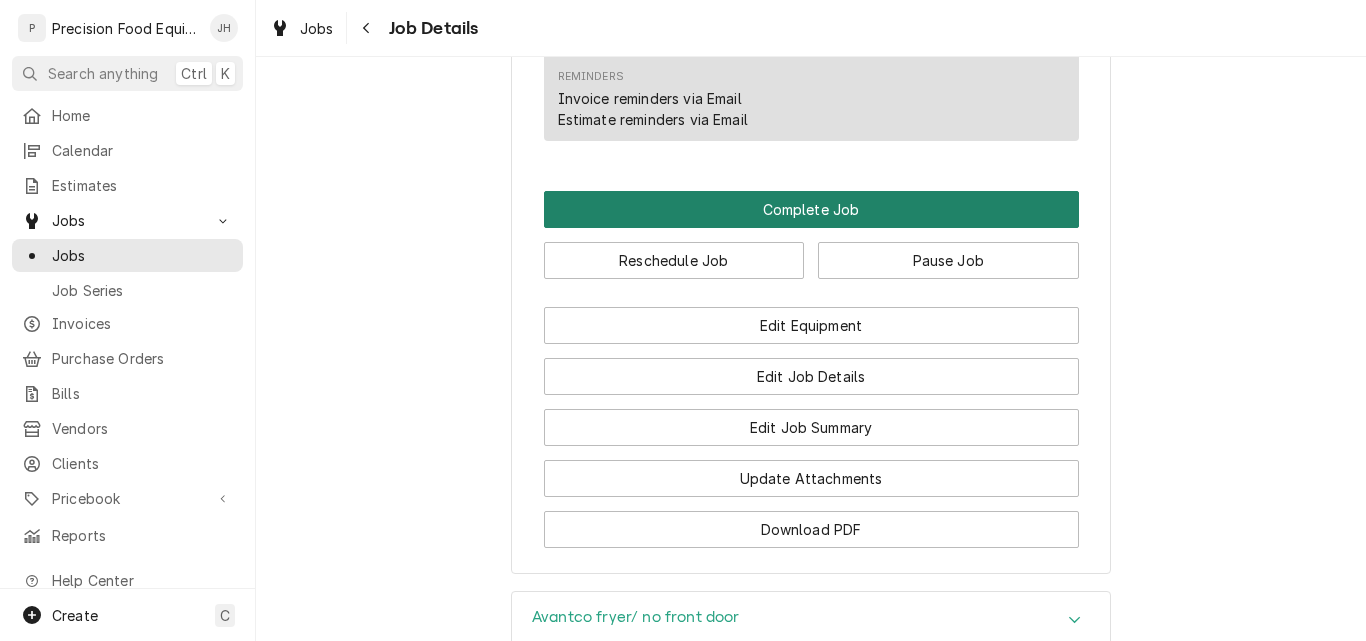click on "Complete Job" at bounding box center [811, 209] 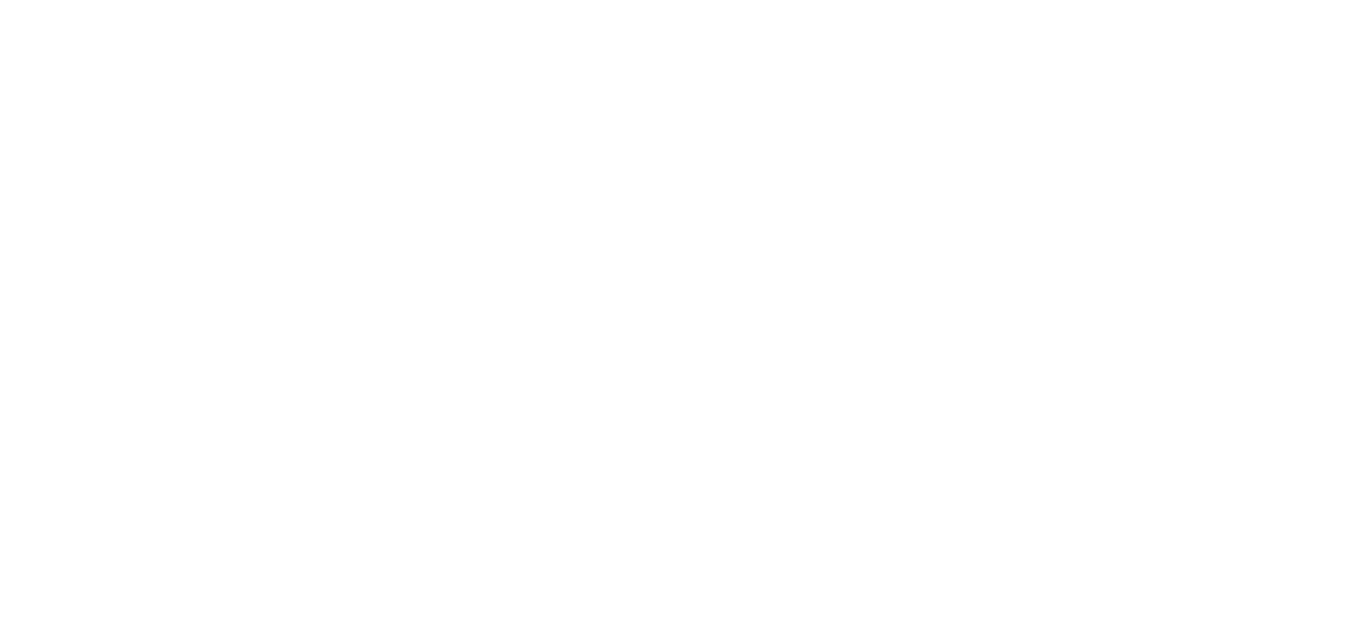 scroll, scrollTop: 0, scrollLeft: 0, axis: both 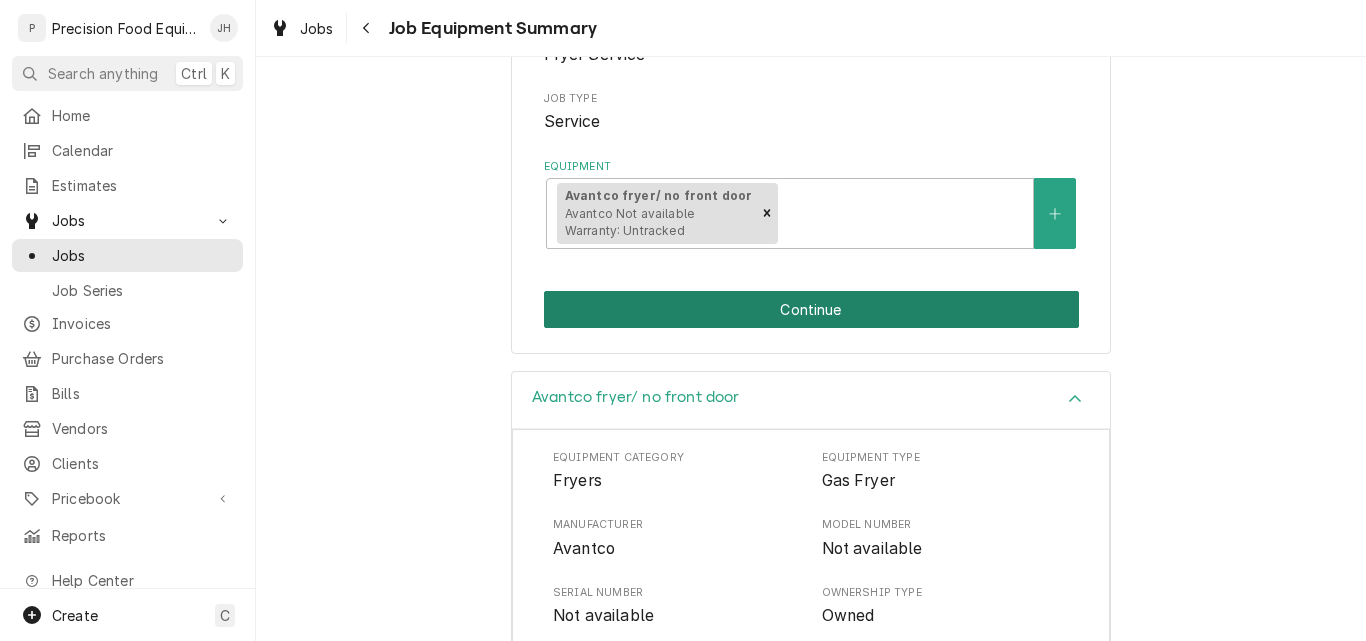 click on "Continue" at bounding box center (811, 309) 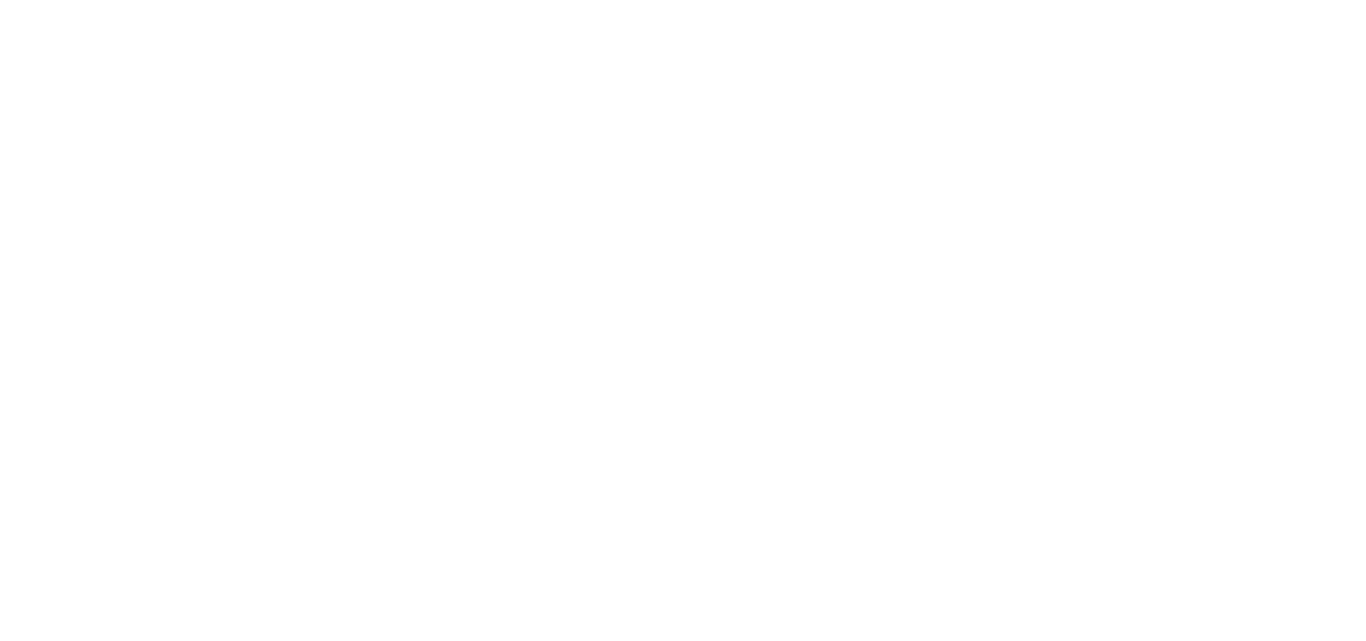 scroll, scrollTop: 0, scrollLeft: 0, axis: both 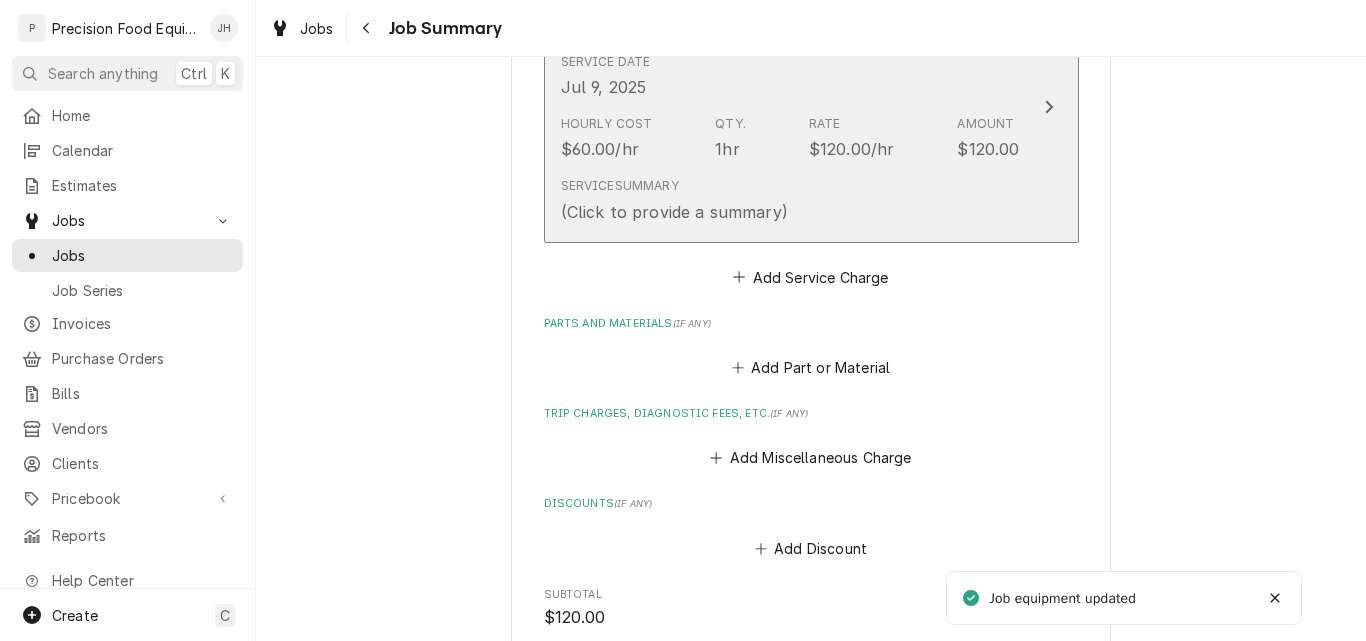 click on "Service  Summary (Click to provide a summary)" at bounding box center [790, 200] 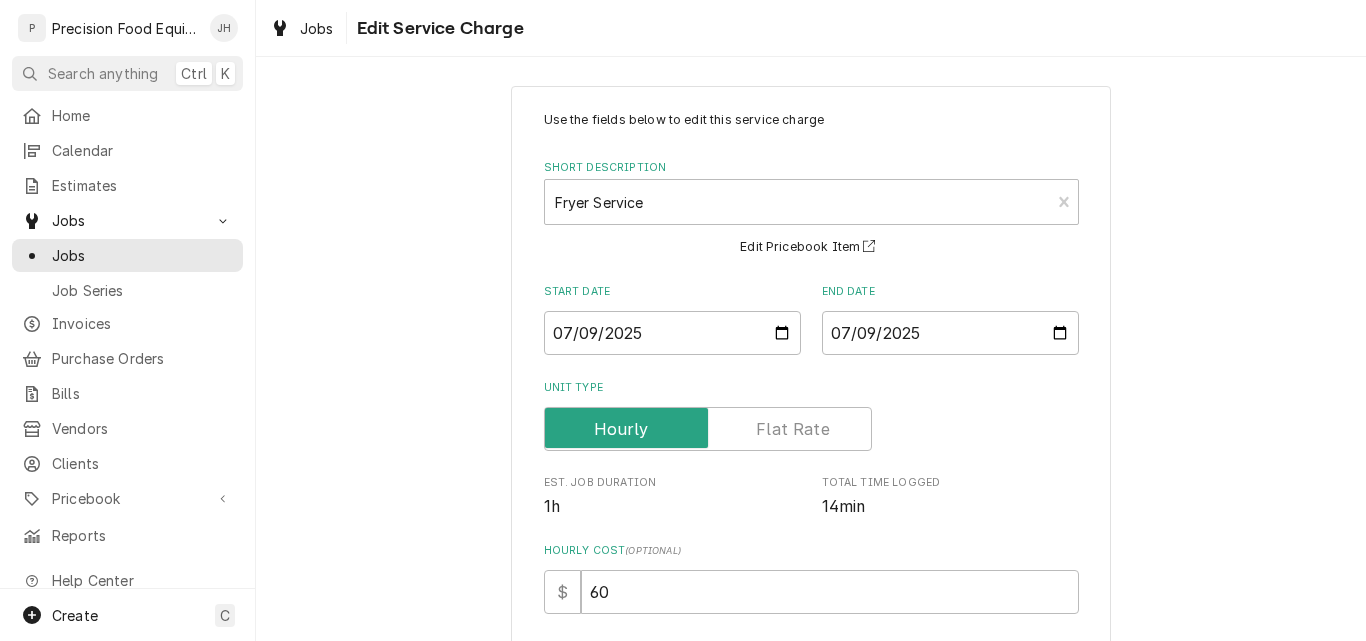 scroll, scrollTop: 410, scrollLeft: 0, axis: vertical 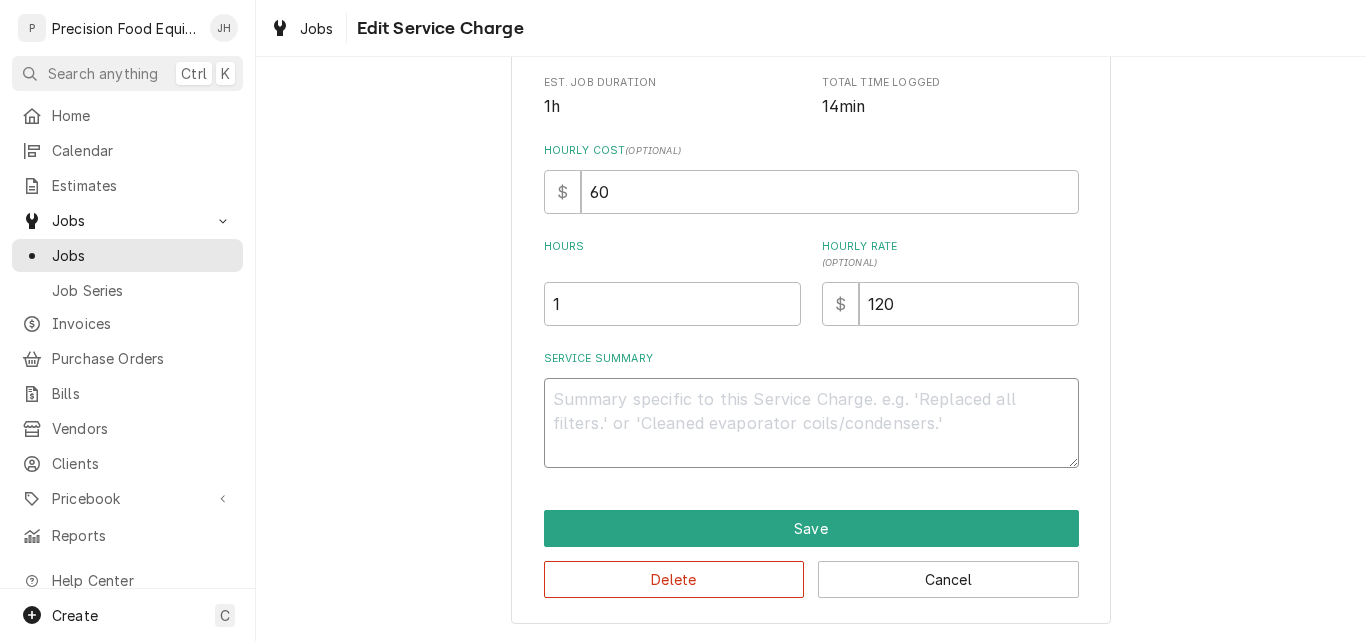 click on "Service Summary" at bounding box center (811, 423) 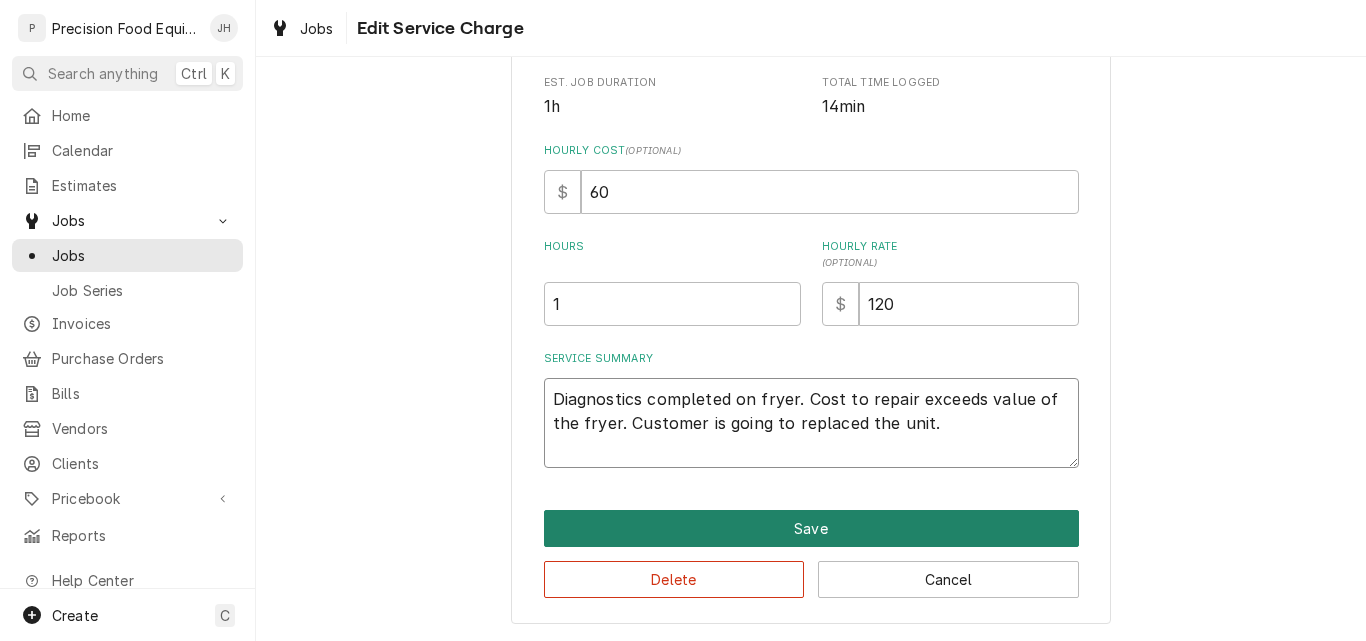 type on "Diagnostics completed on fryer. Cost to repair exceeds value of the fryer. Customer is going to replaced the unit." 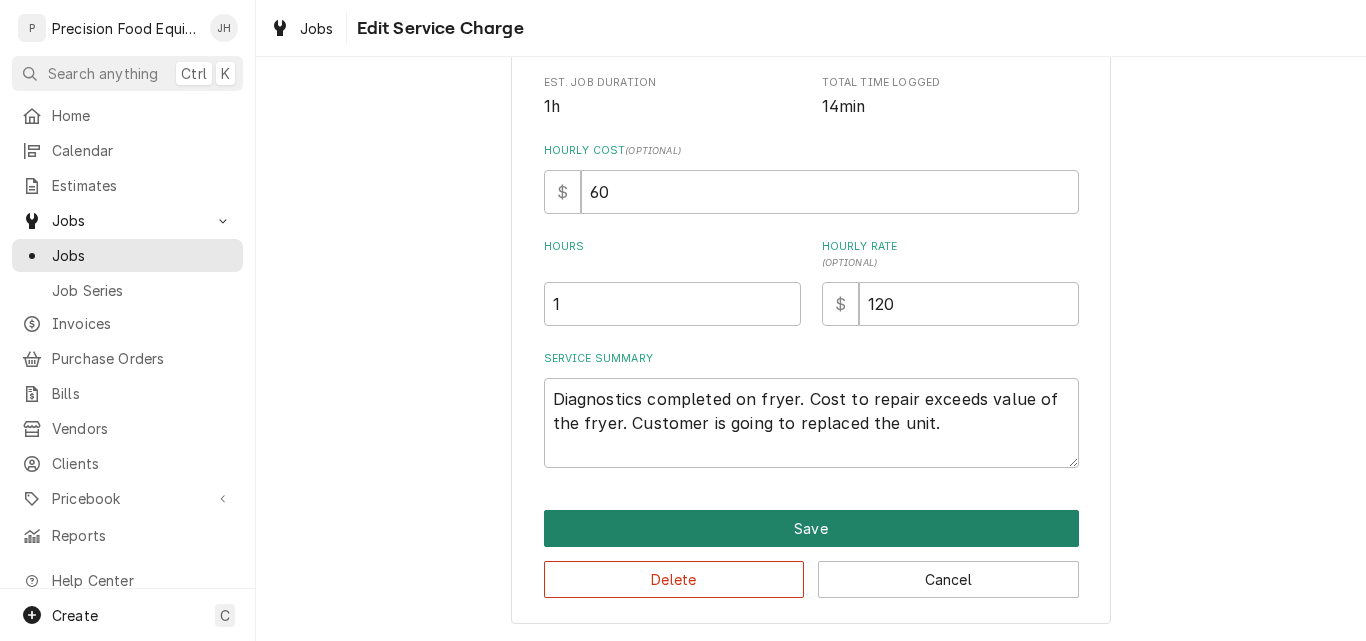 click on "Save" at bounding box center (811, 528) 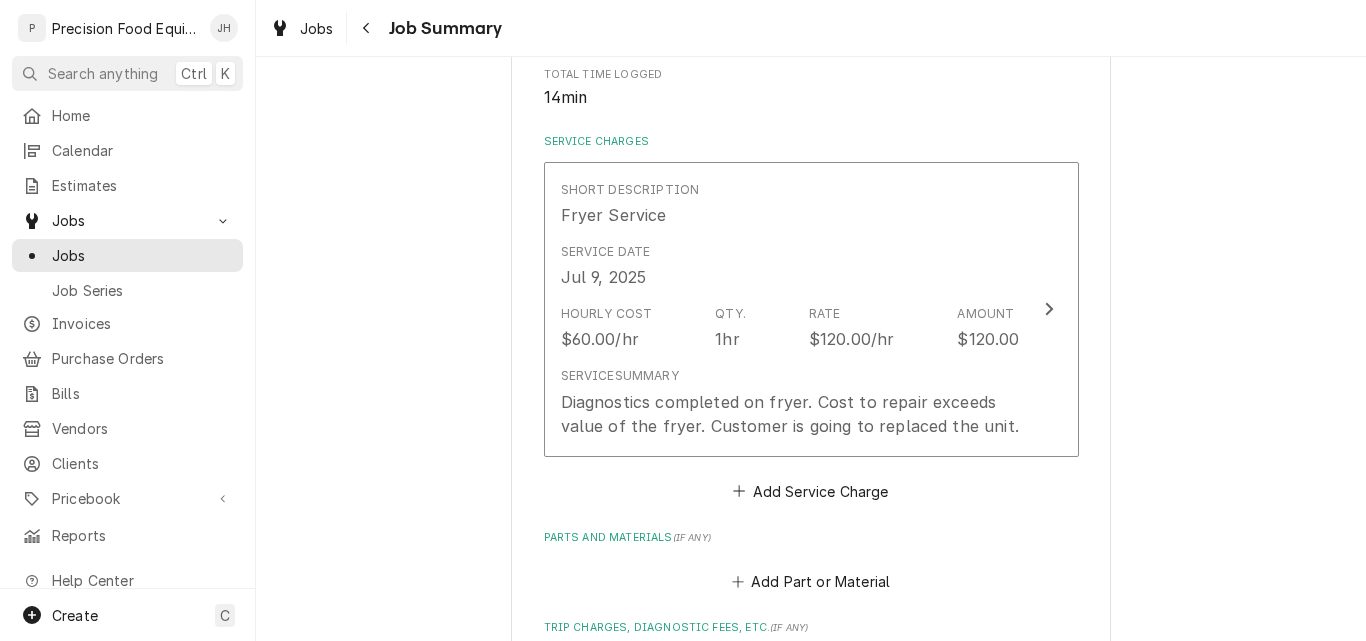 scroll, scrollTop: 600, scrollLeft: 0, axis: vertical 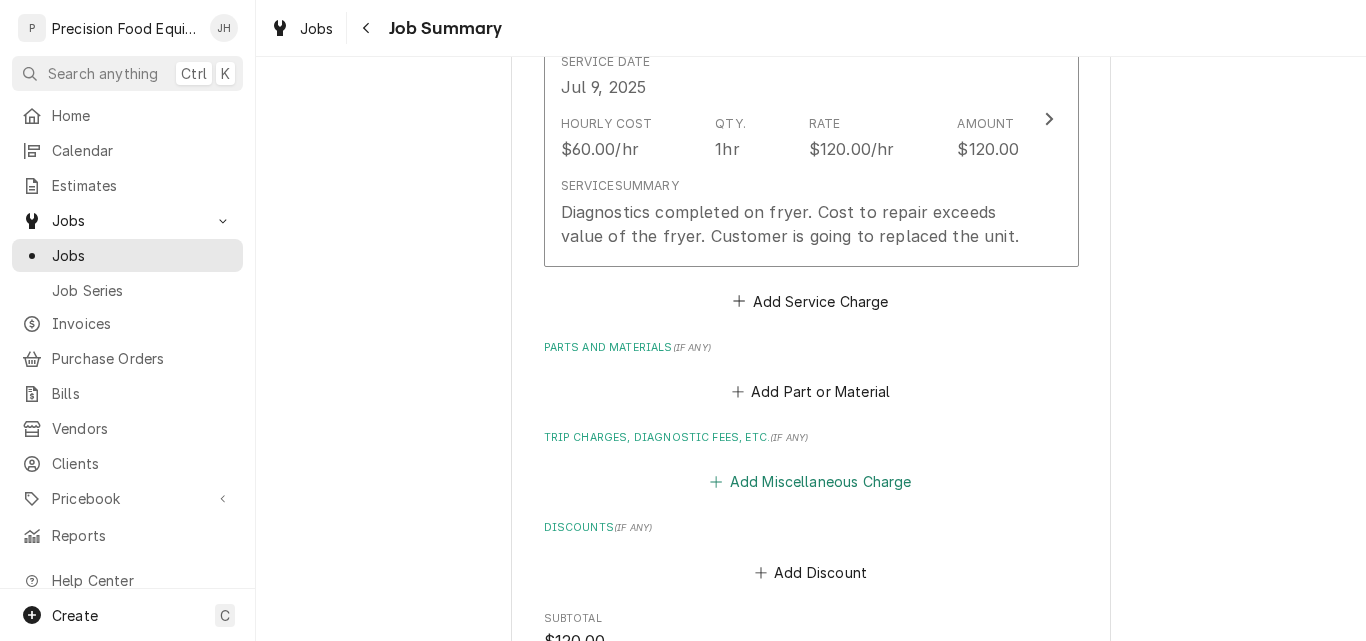 click on "Add Miscellaneous Charge" at bounding box center [811, 482] 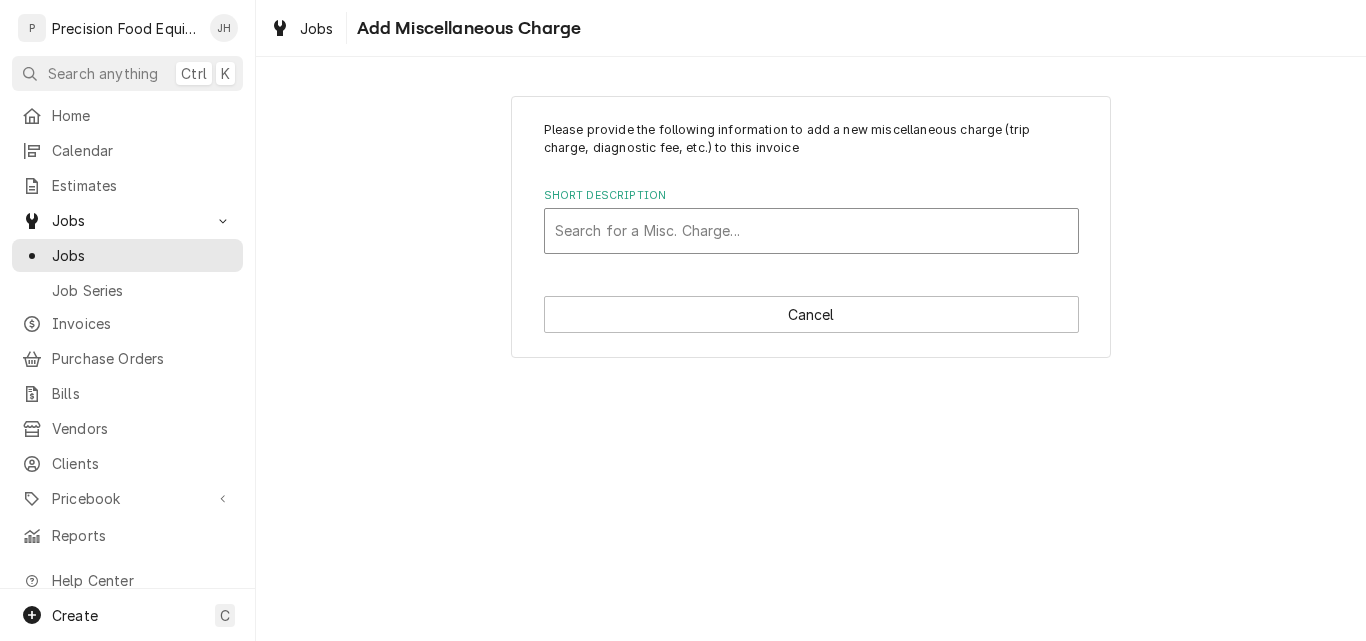 click at bounding box center [811, 231] 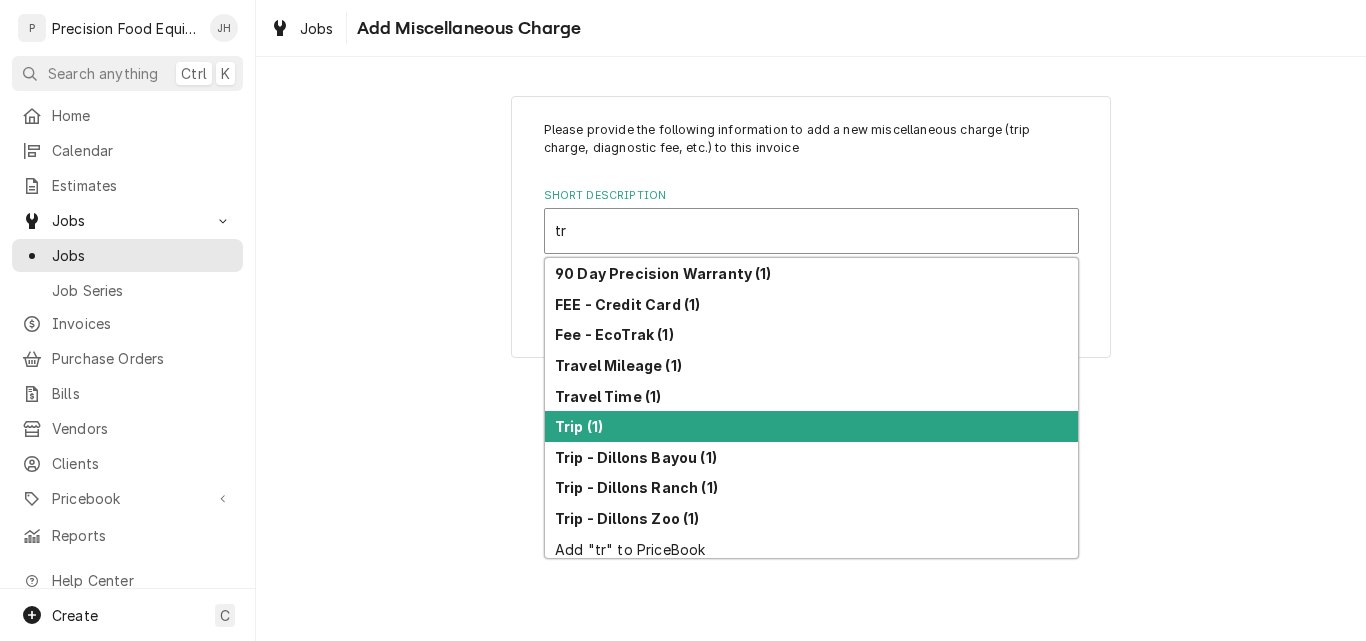 click on "Trip (1)" at bounding box center (811, 426) 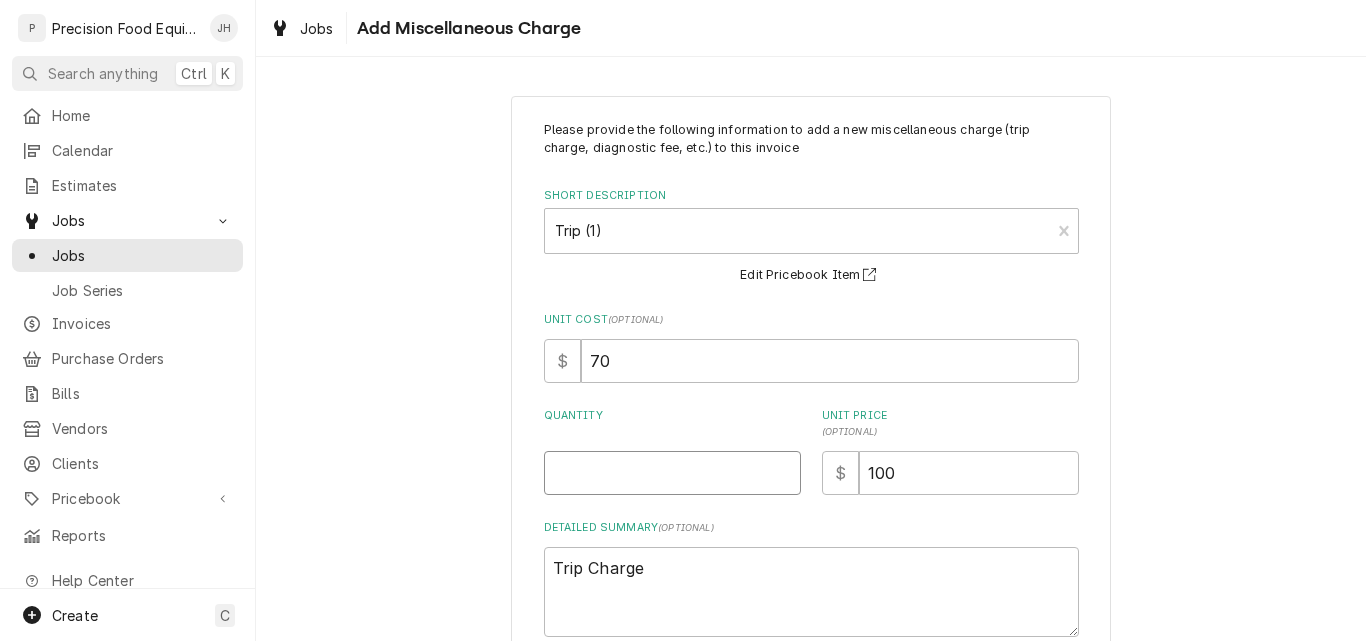 click on "Quantity" at bounding box center (672, 473) 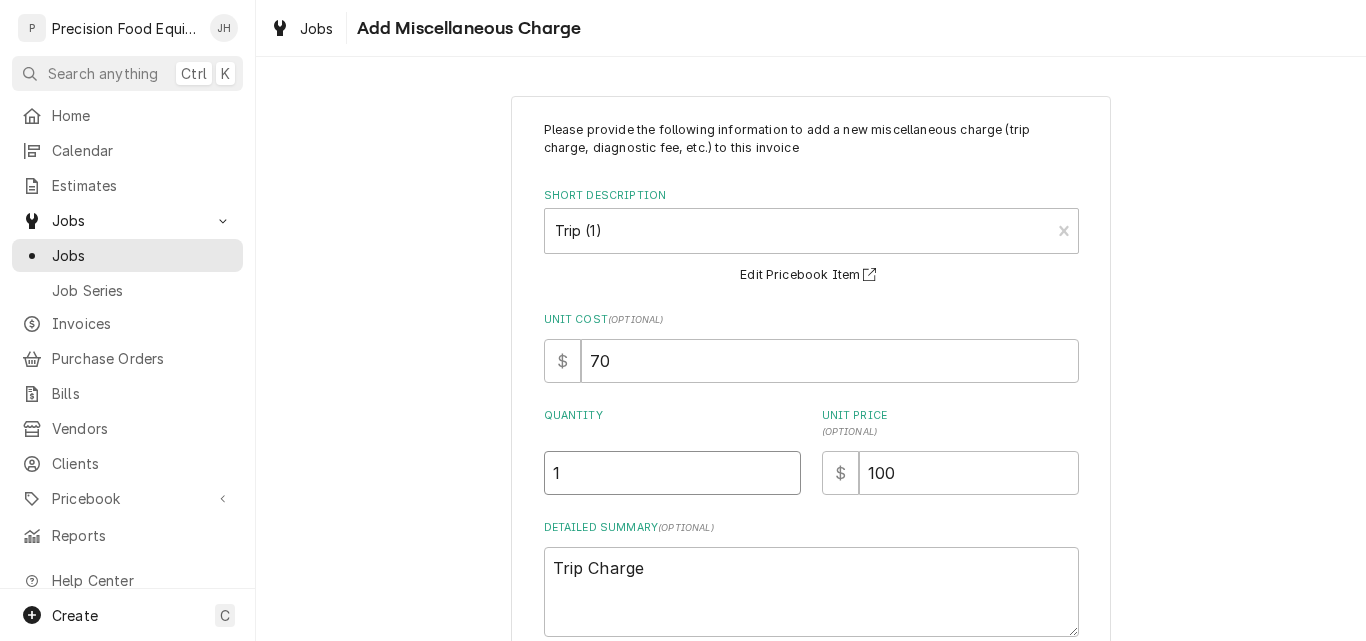 type on "1" 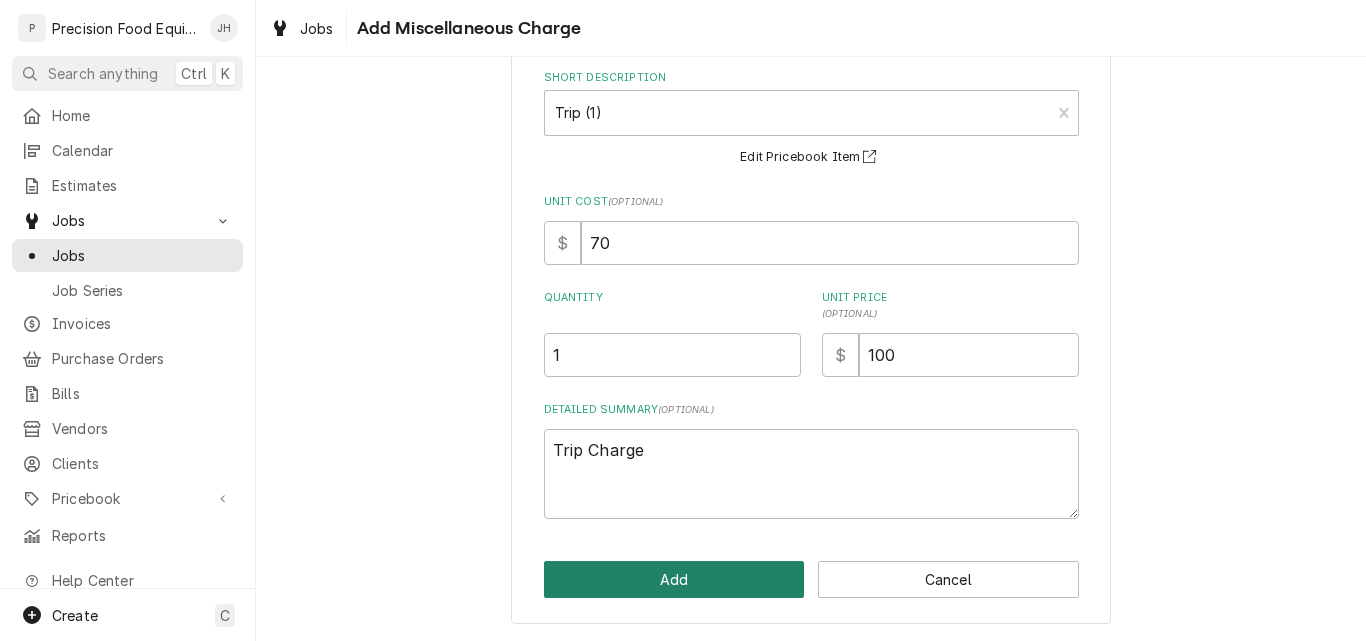 click on "Add" at bounding box center [674, 579] 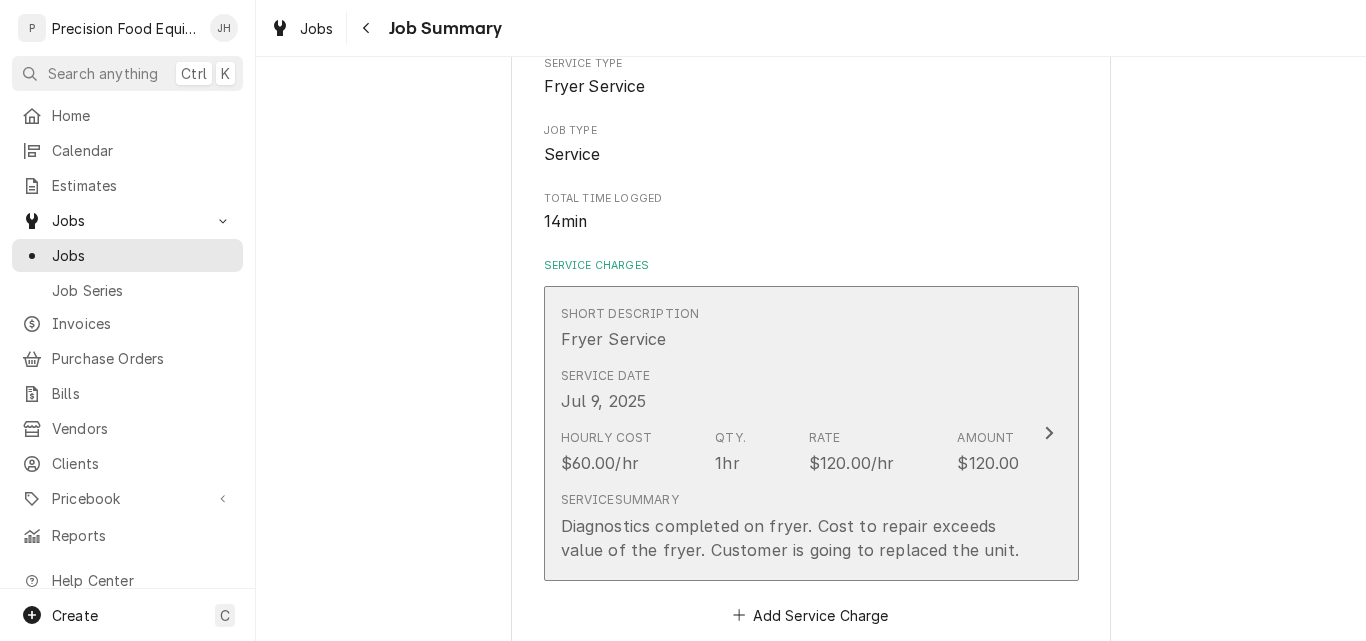 scroll, scrollTop: 400, scrollLeft: 0, axis: vertical 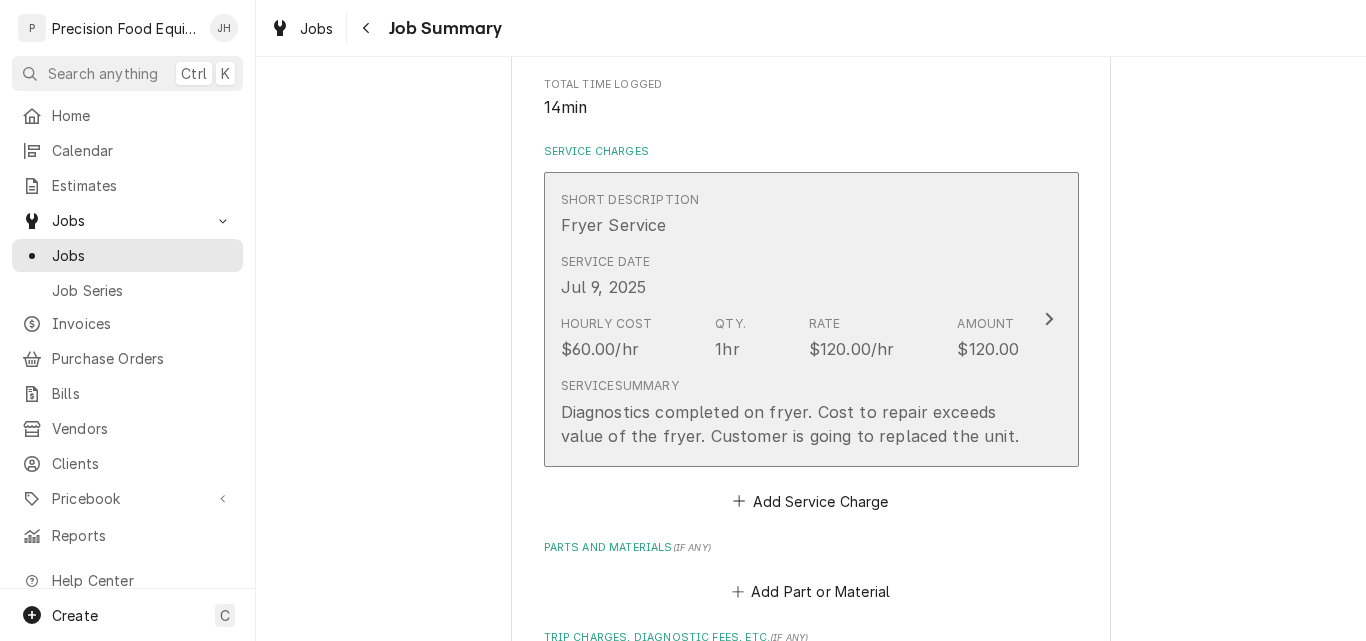 click on "Service Date Jul 9, 2025" at bounding box center [790, 276] 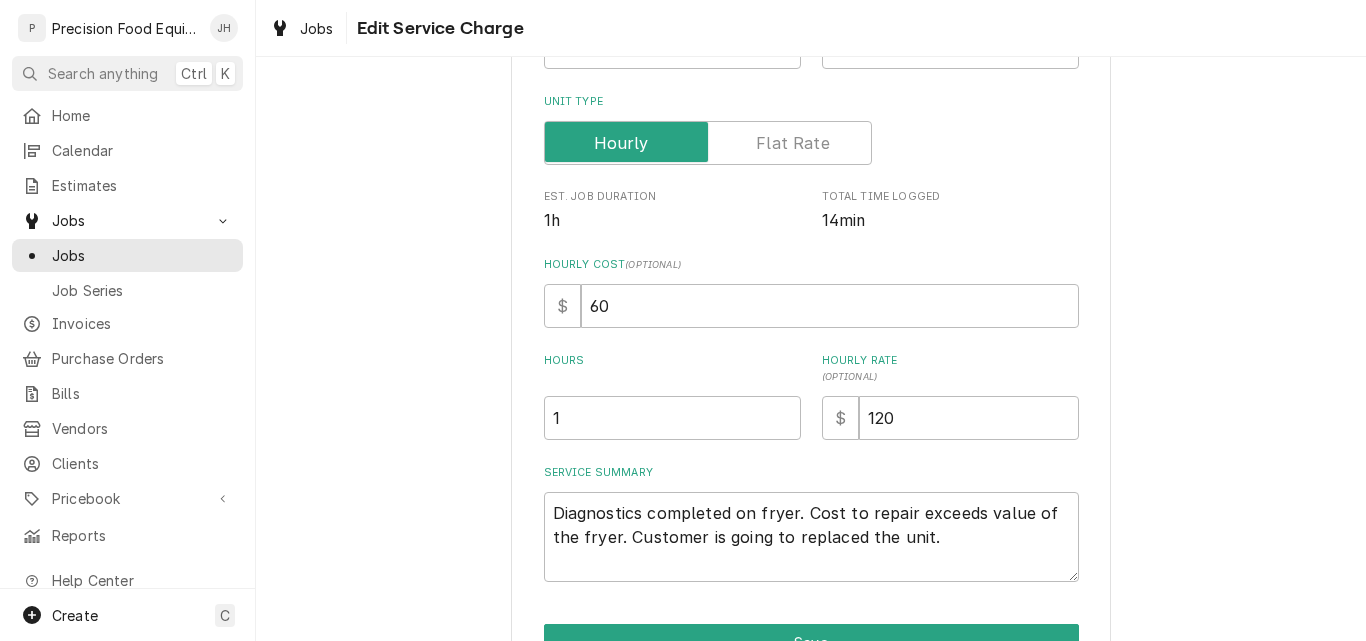 scroll, scrollTop: 300, scrollLeft: 0, axis: vertical 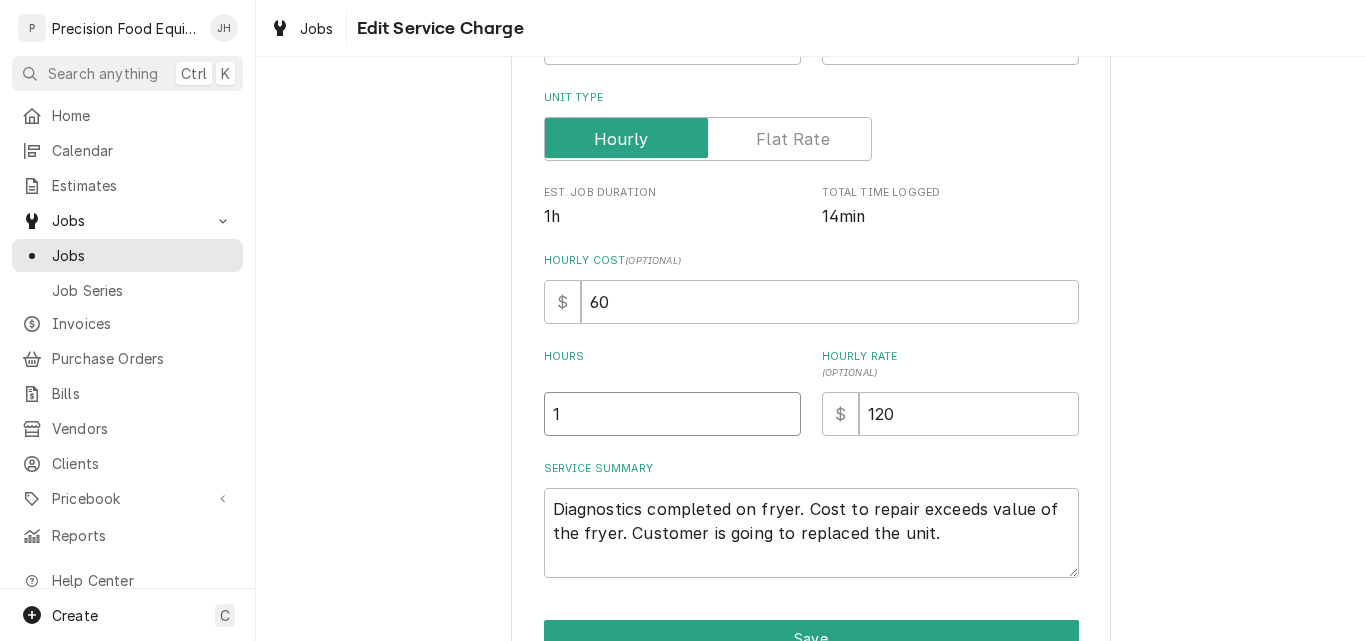 click on "1" at bounding box center (672, 414) 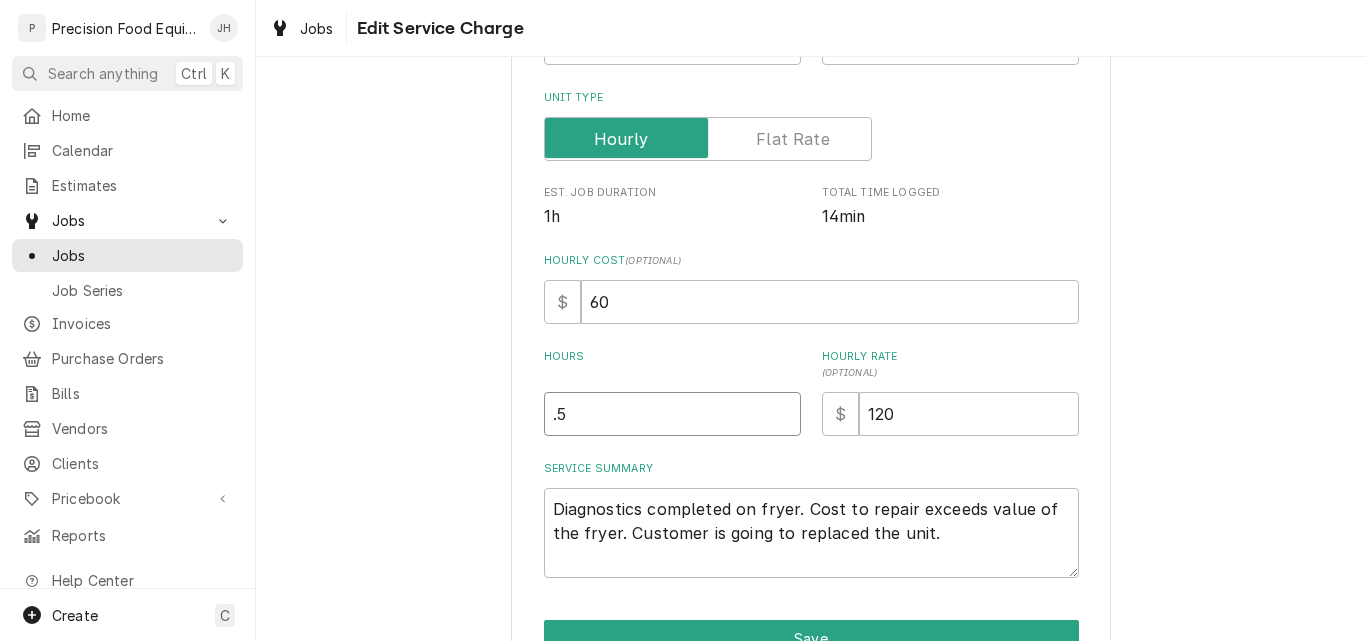 type on ".5" 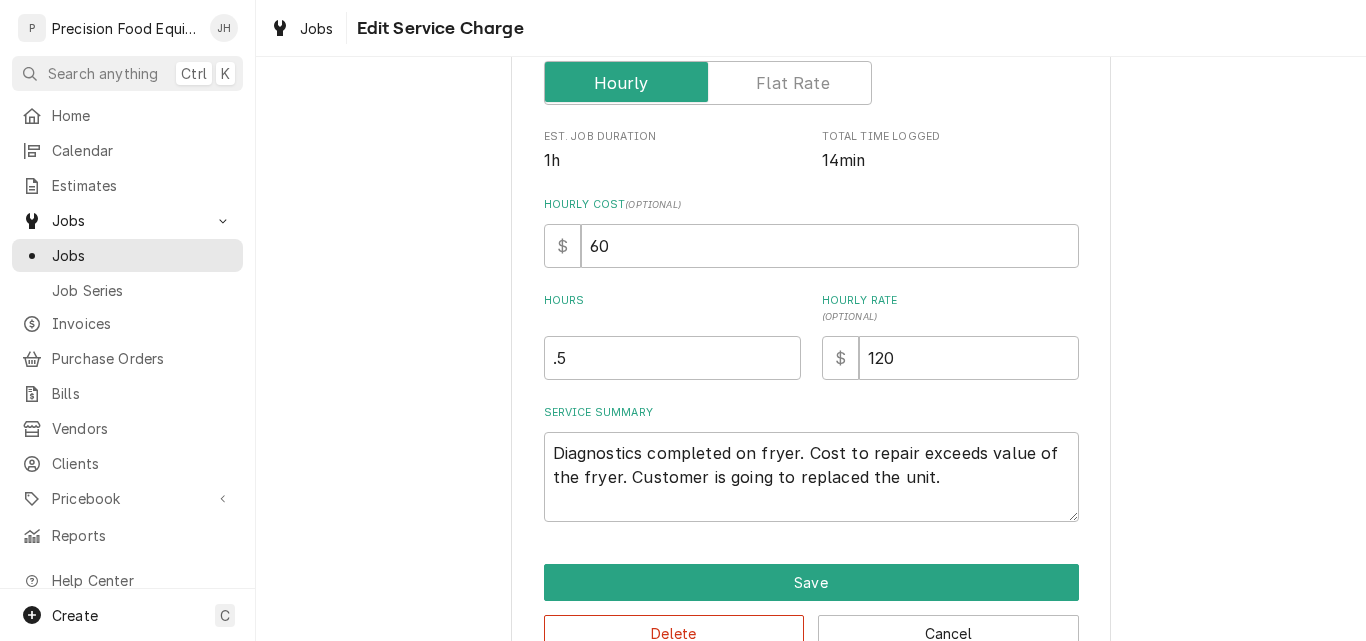 scroll, scrollTop: 410, scrollLeft: 0, axis: vertical 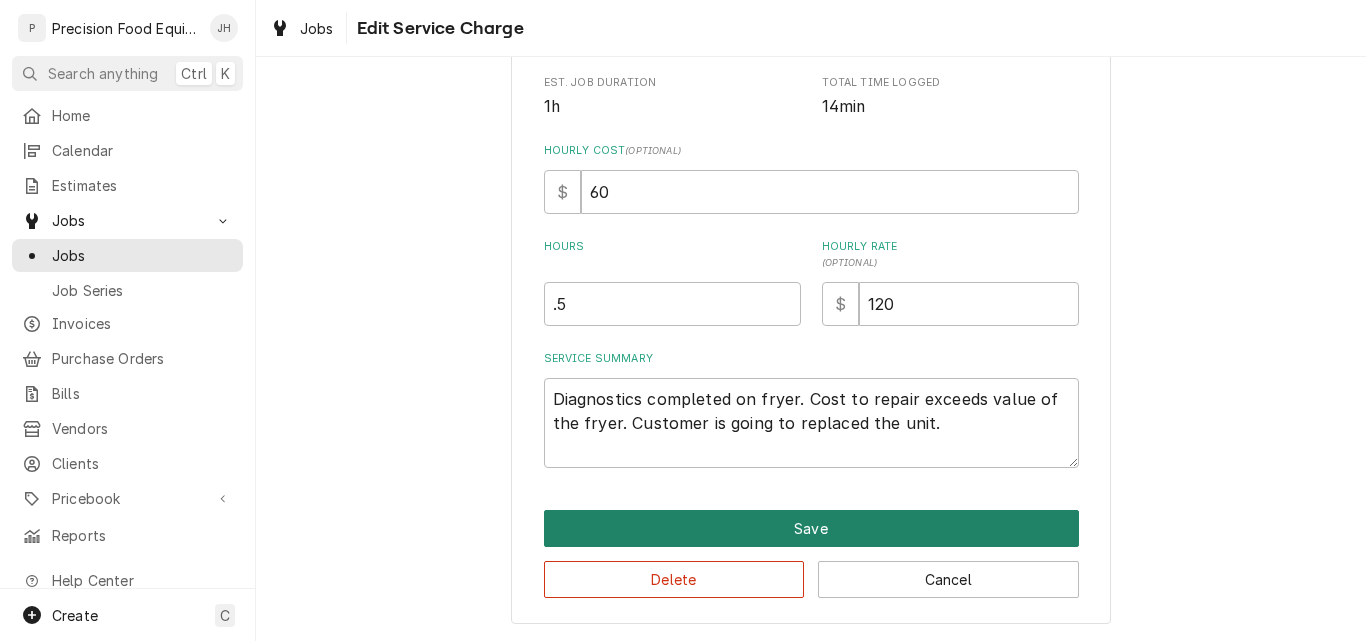 click on "Save" at bounding box center (811, 528) 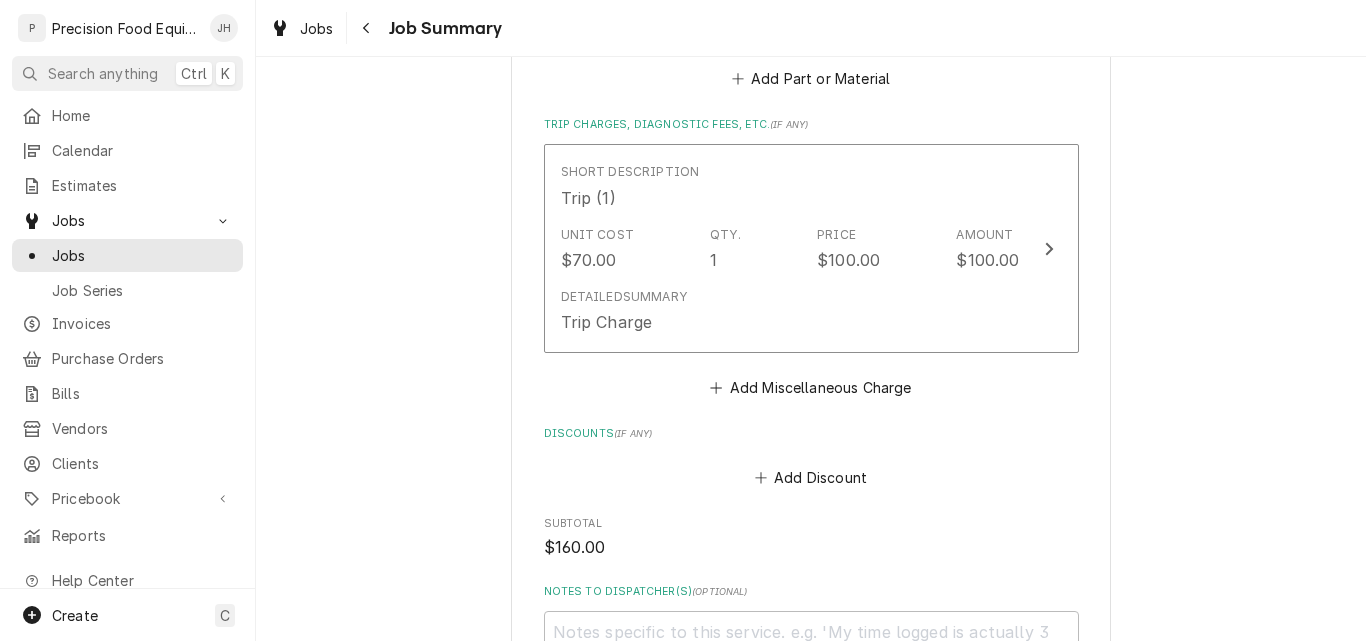 scroll, scrollTop: 1200, scrollLeft: 0, axis: vertical 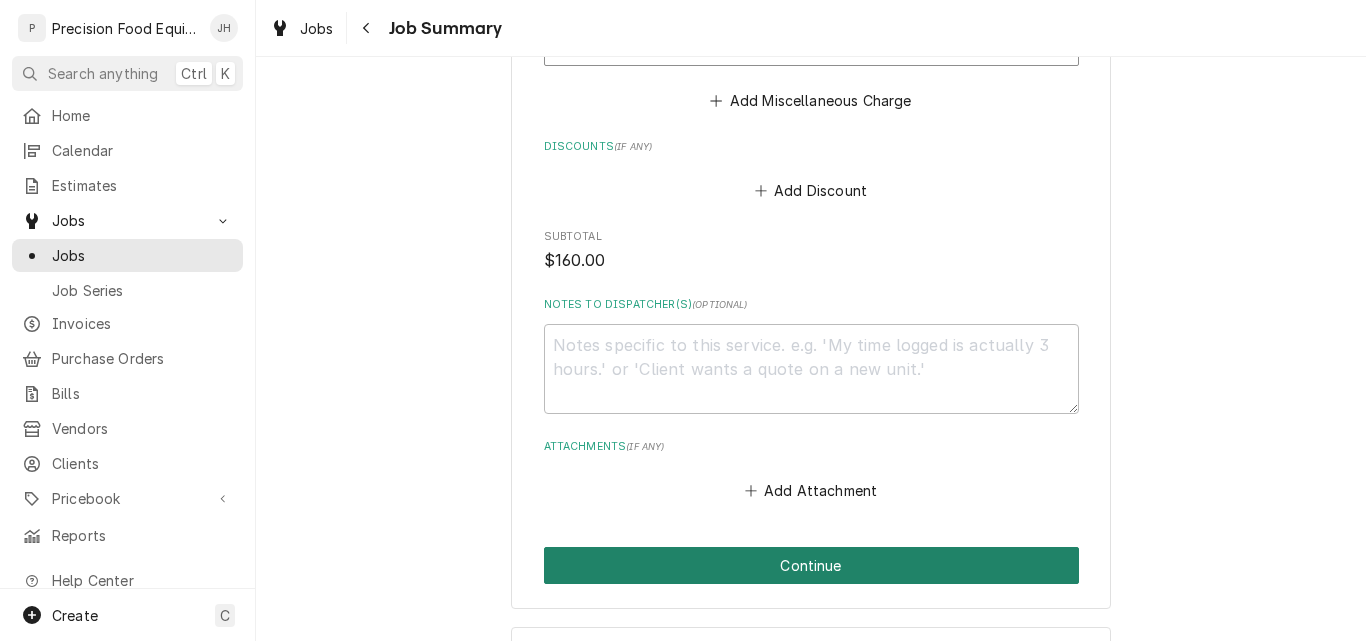 click on "Continue" at bounding box center [811, 565] 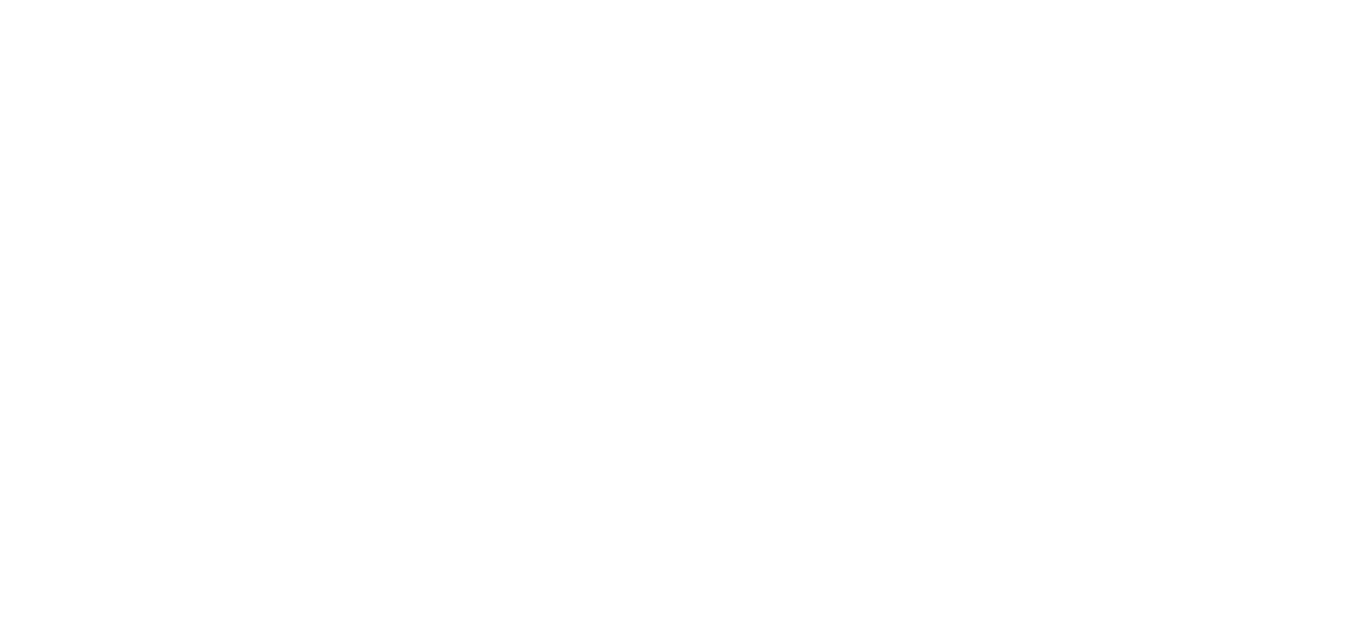scroll, scrollTop: 0, scrollLeft: 0, axis: both 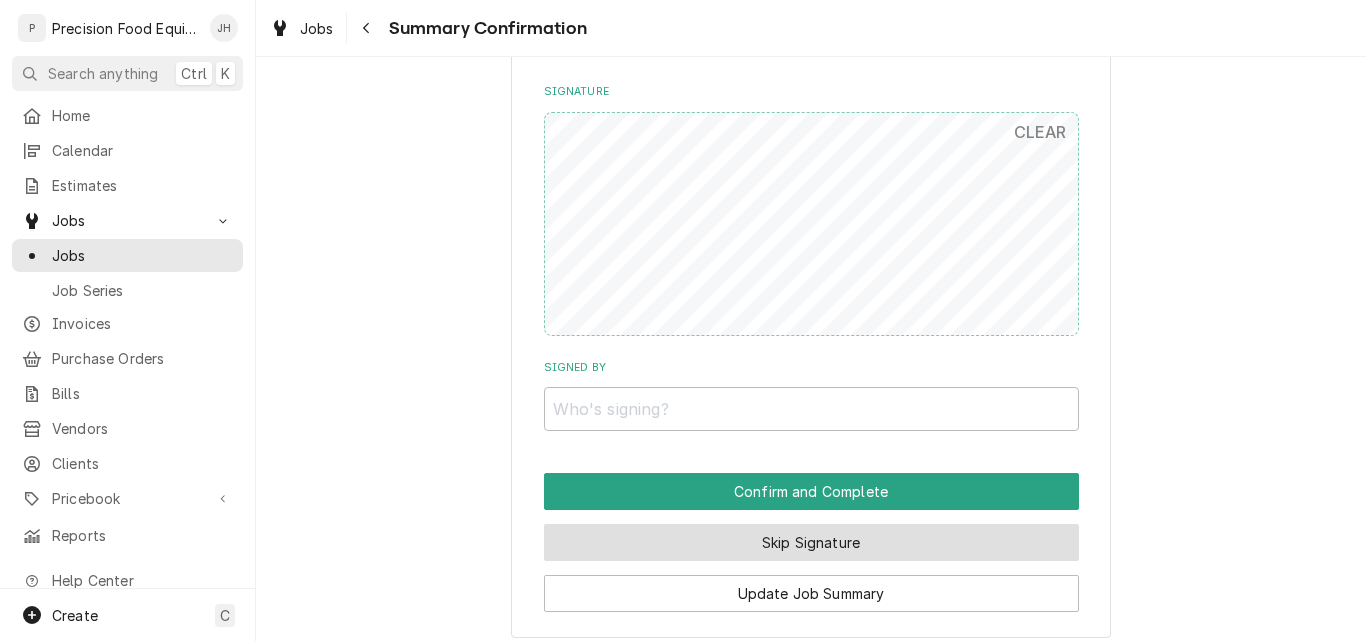 click on "Skip Signature" at bounding box center [811, 542] 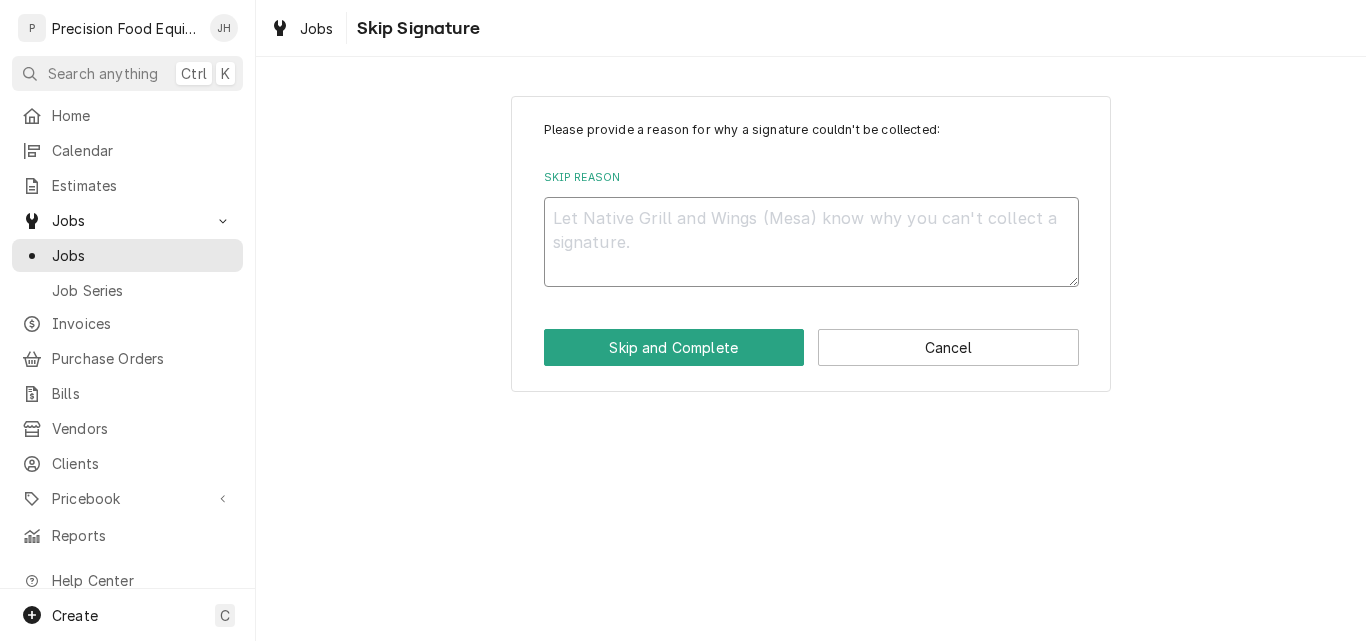 click on "Skip Reason" at bounding box center [811, 242] 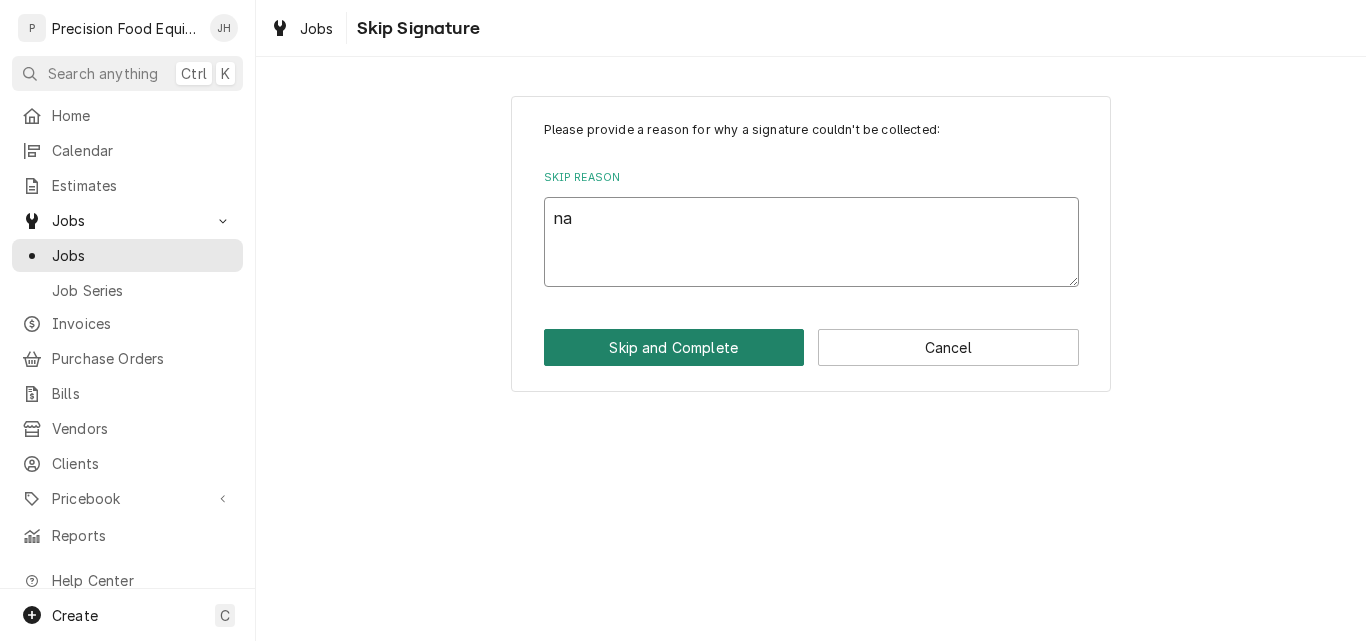 type on "na" 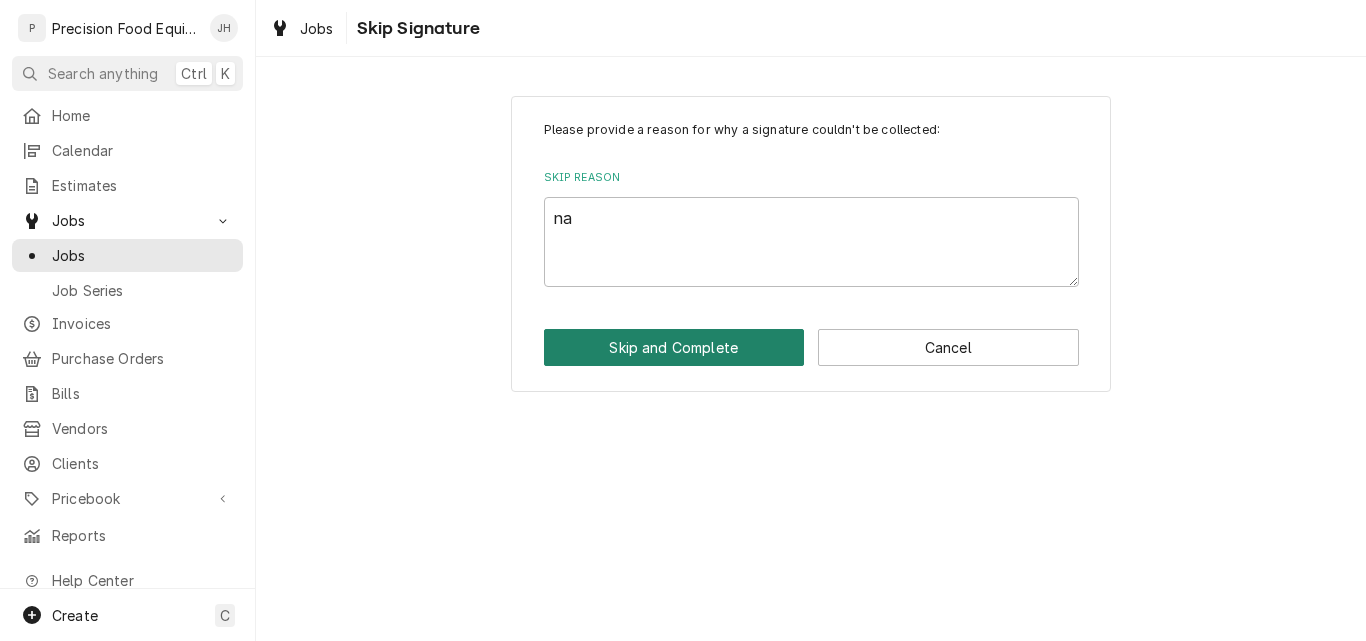click on "Skip and Complete" at bounding box center (674, 347) 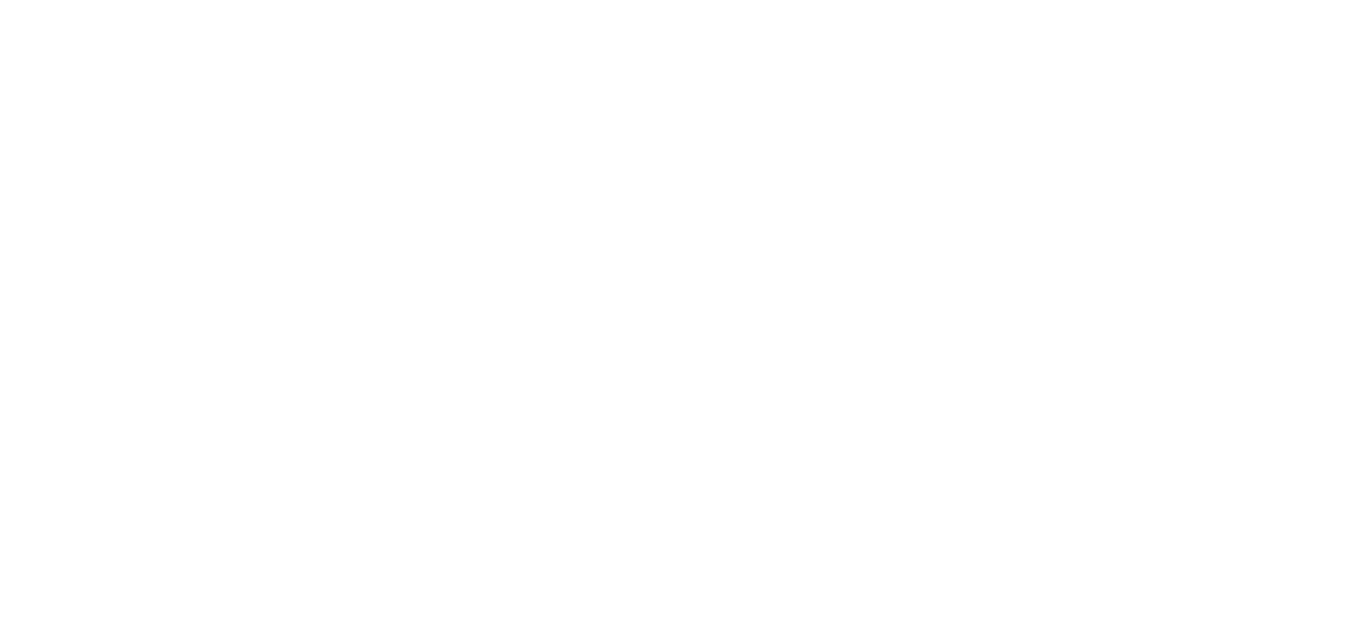 scroll, scrollTop: 0, scrollLeft: 0, axis: both 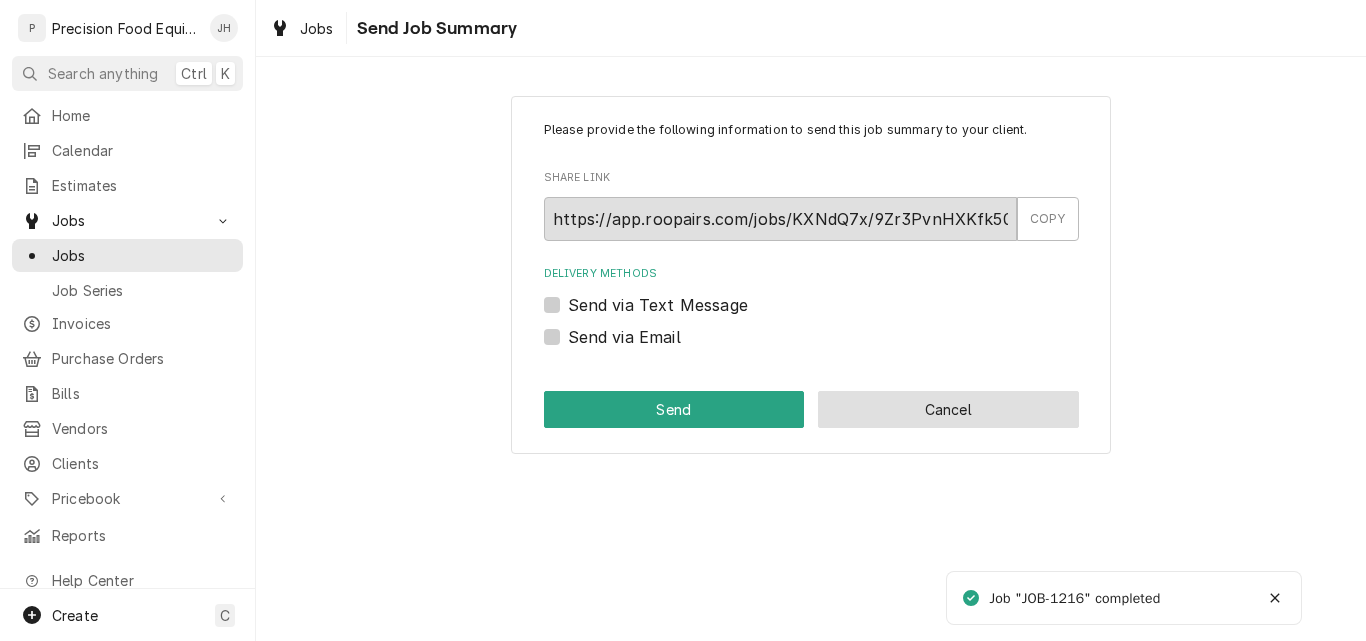 click on "Cancel" at bounding box center [948, 409] 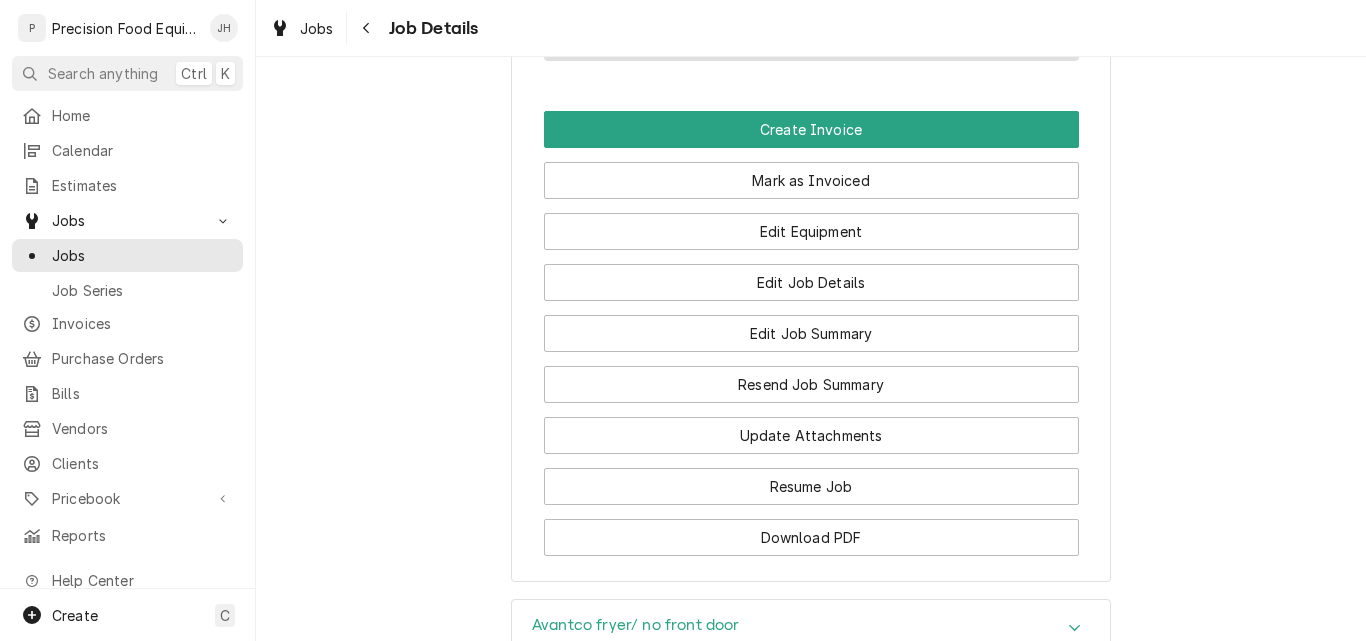 scroll, scrollTop: 1600, scrollLeft: 0, axis: vertical 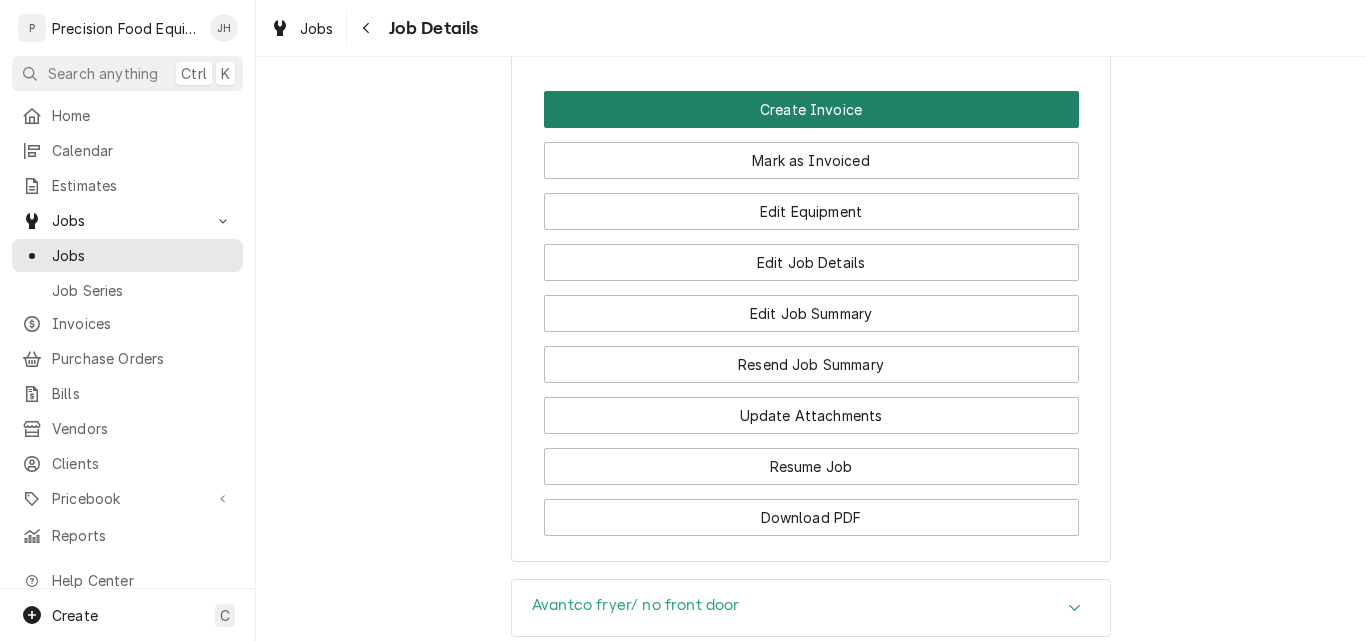 click on "Create Invoice" at bounding box center (811, 109) 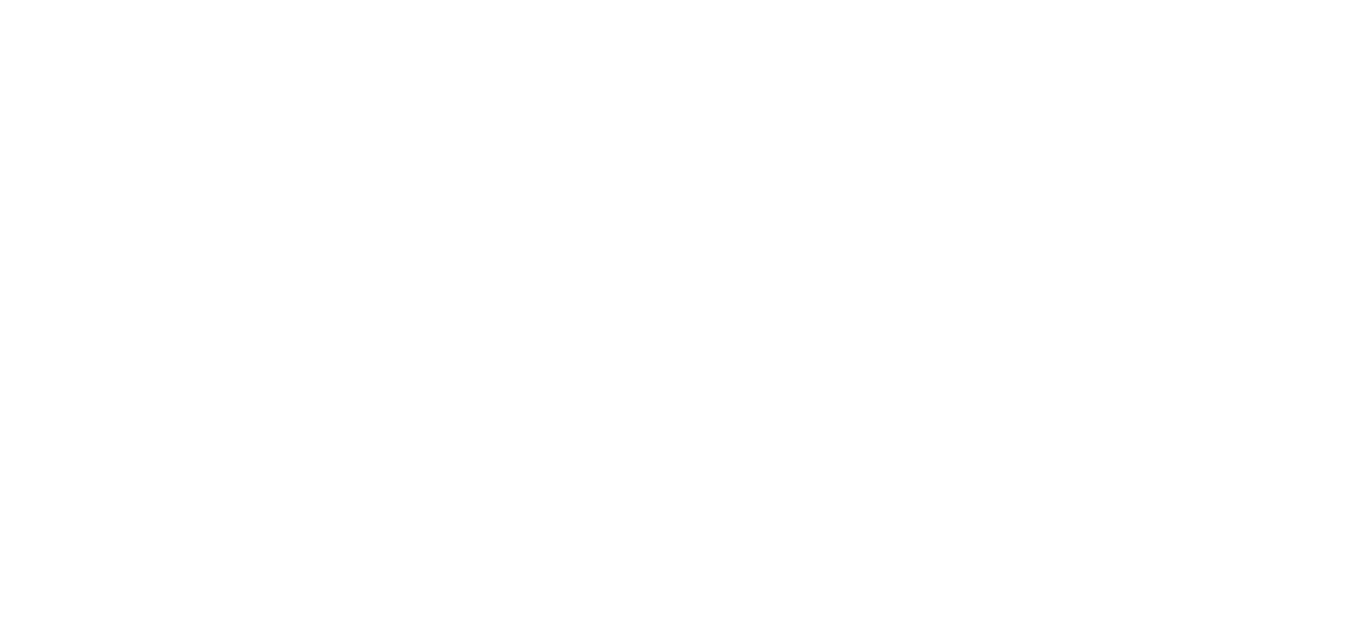 scroll, scrollTop: 0, scrollLeft: 0, axis: both 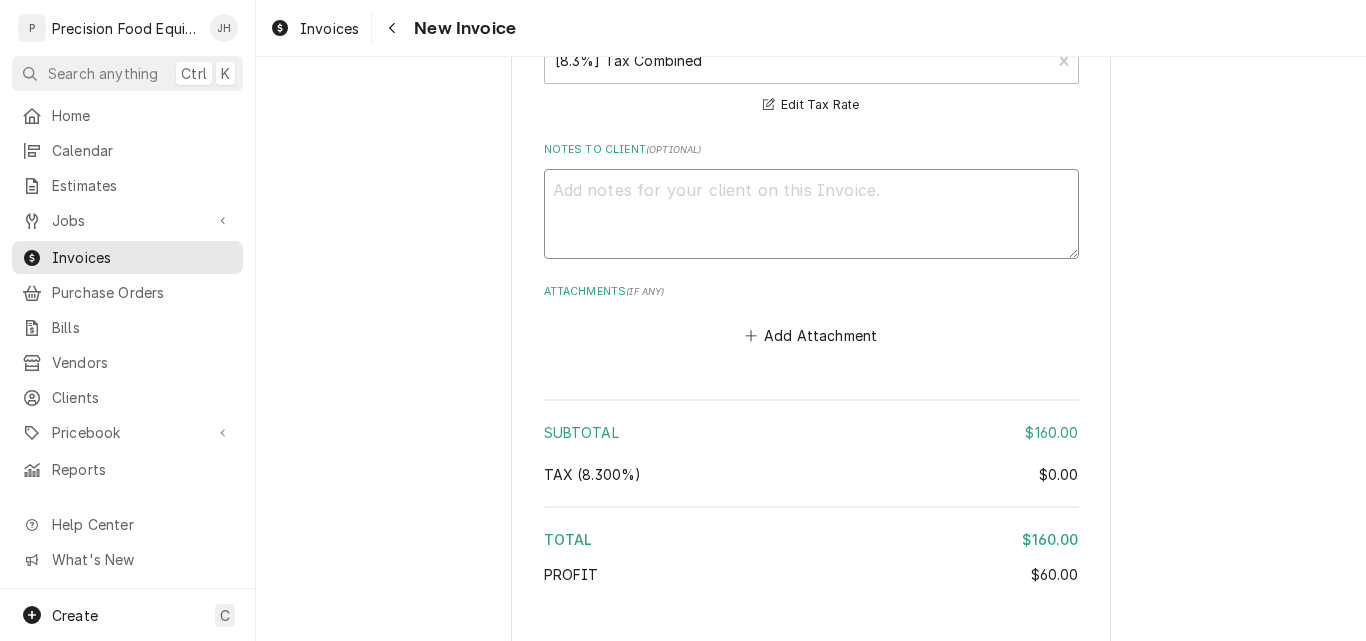 click on "Notes to Client  ( optional )" at bounding box center [811, 214] 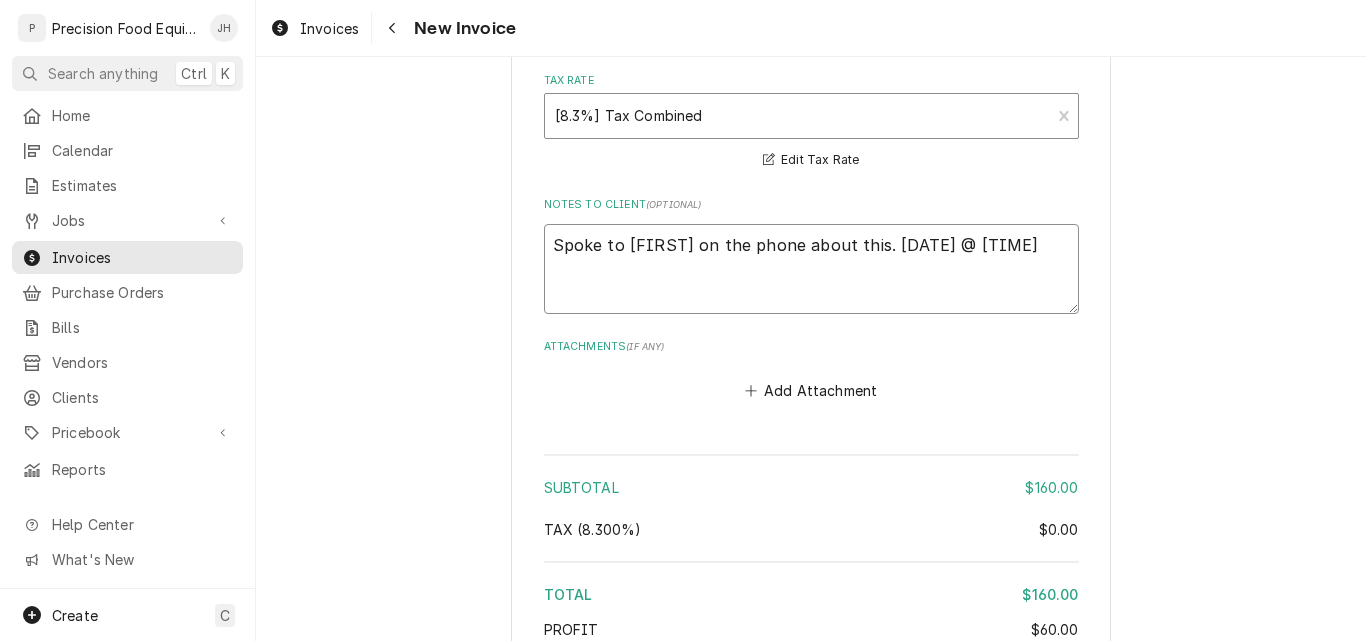 scroll, scrollTop: 2731, scrollLeft: 0, axis: vertical 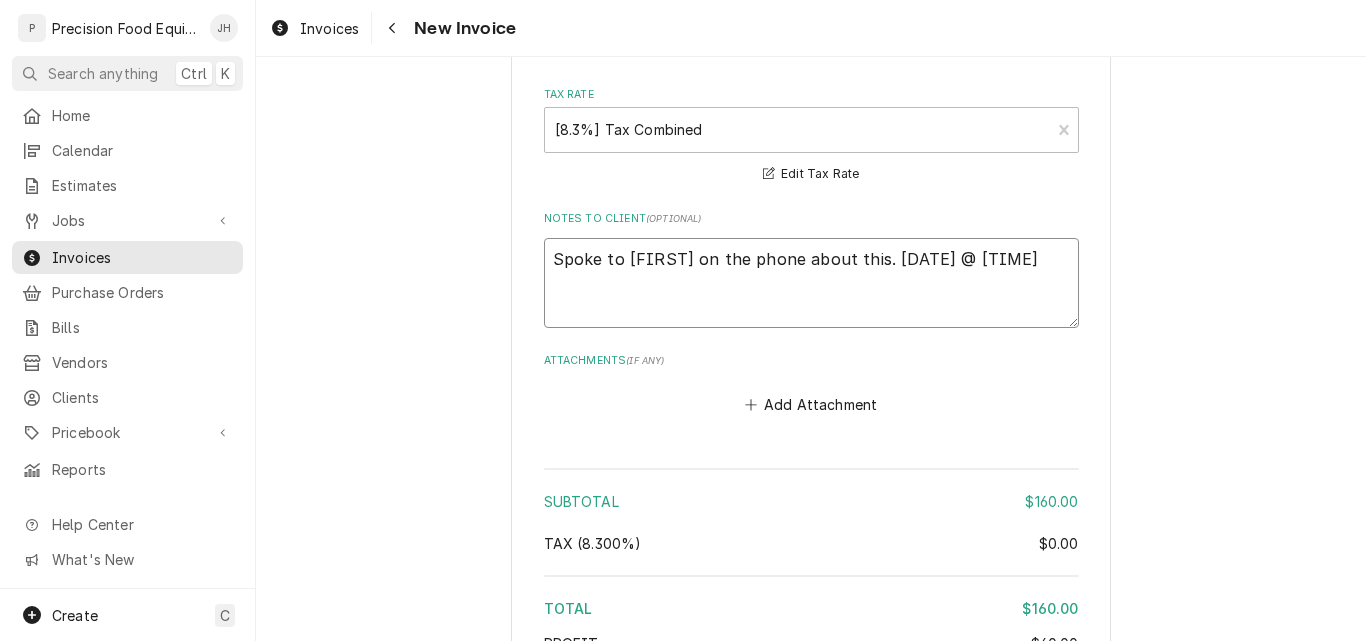 click on "Spoke to [FIRST] on the phone about this. [DATE] @ [TIME]" at bounding box center (811, 283) 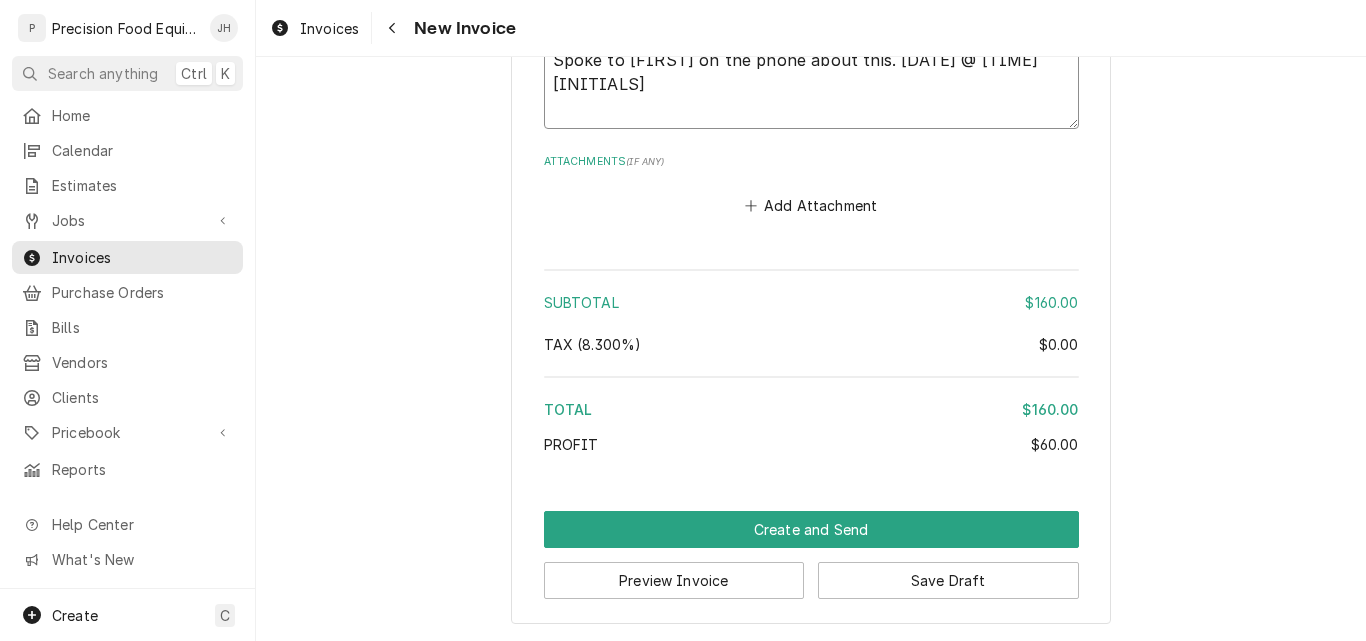 scroll, scrollTop: 2931, scrollLeft: 0, axis: vertical 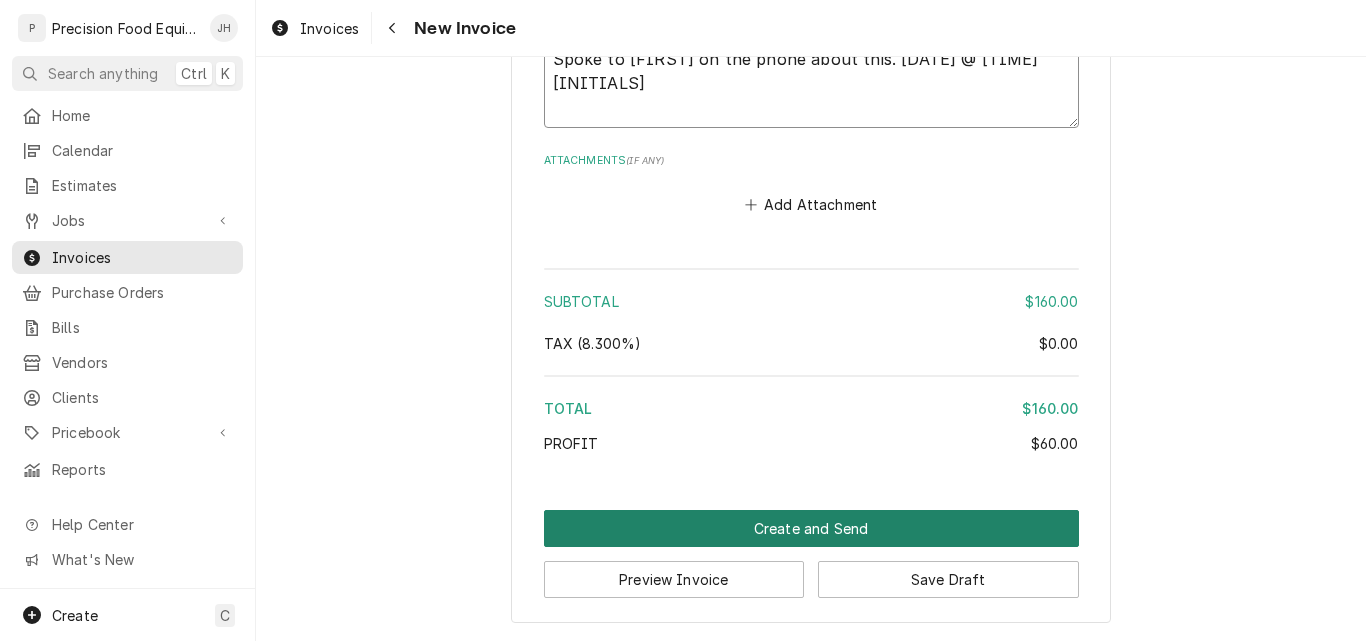 type on "Spoke to [FIRST] on the phone about this. [DATE] @ [TIME] [INITIALS]" 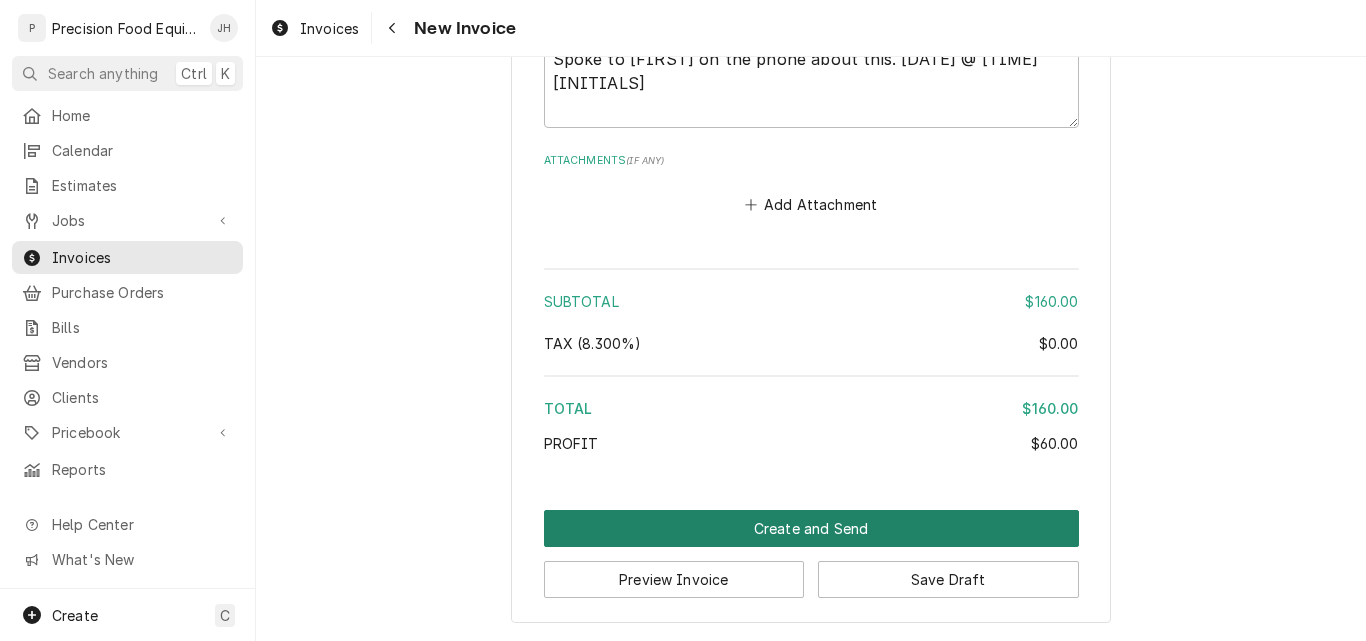 click on "Create and Send" at bounding box center (811, 528) 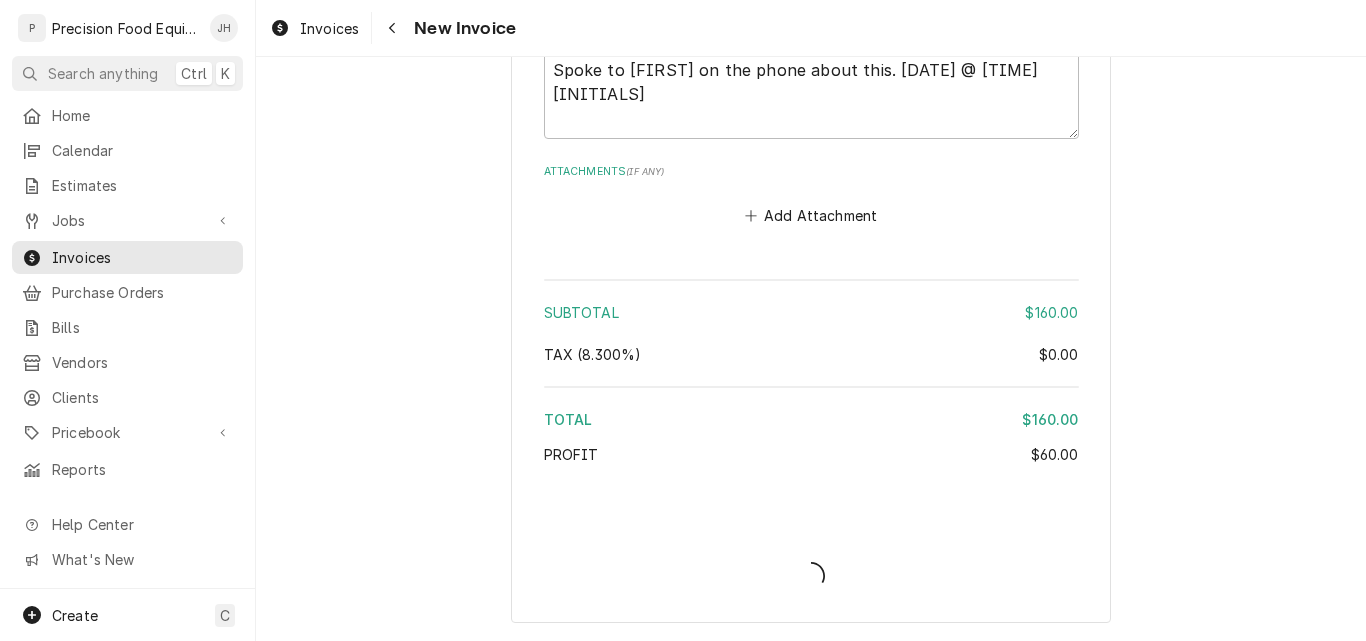 scroll, scrollTop: 2920, scrollLeft: 0, axis: vertical 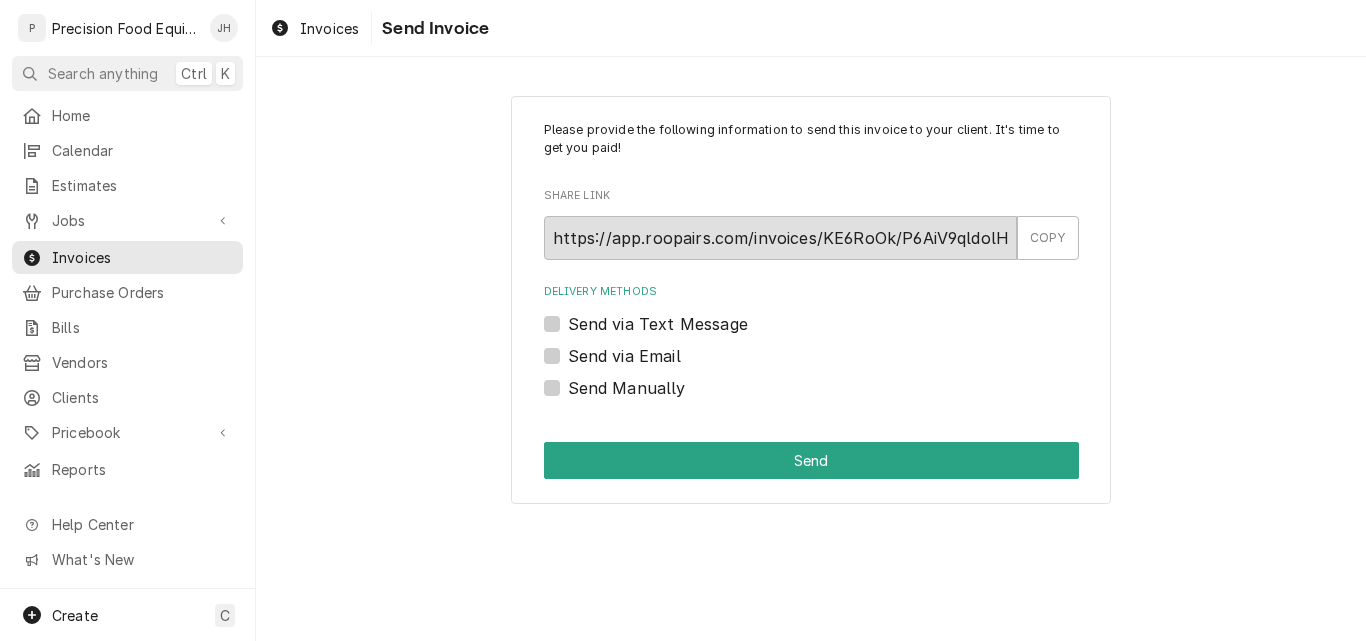 click on "Send via Email" at bounding box center (624, 356) 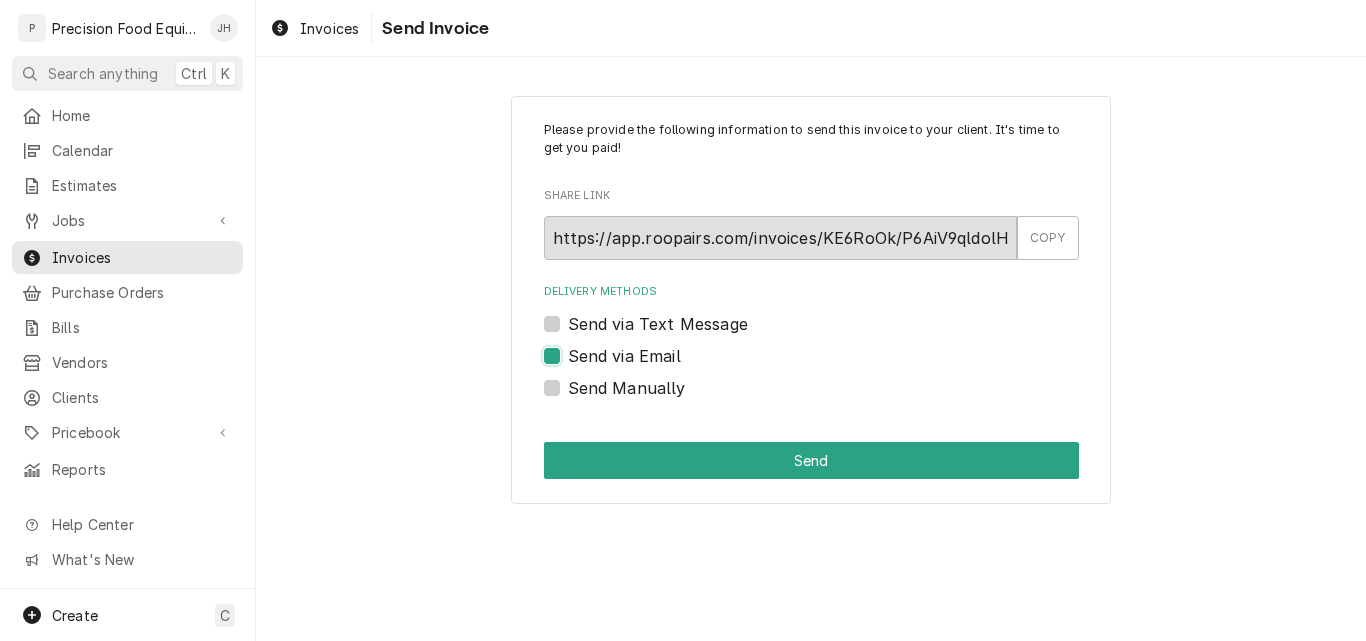checkbox on "true" 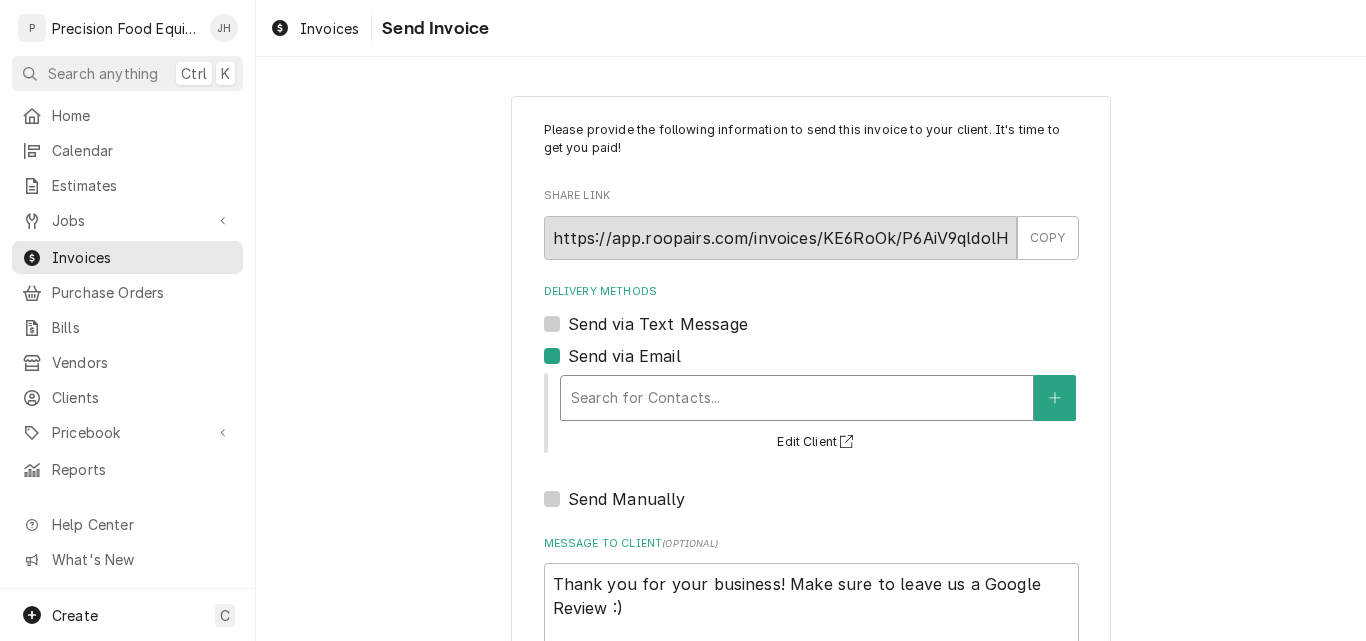 click at bounding box center [797, 398] 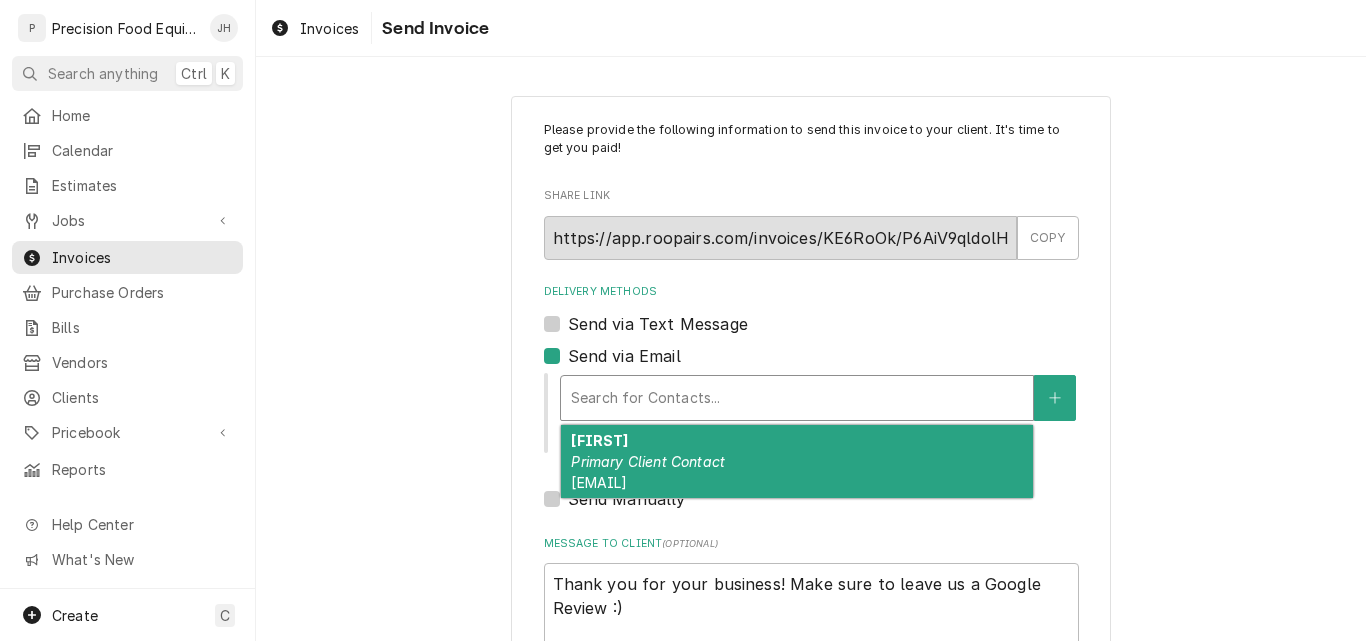 click on "Primary Client Contact" at bounding box center [648, 461] 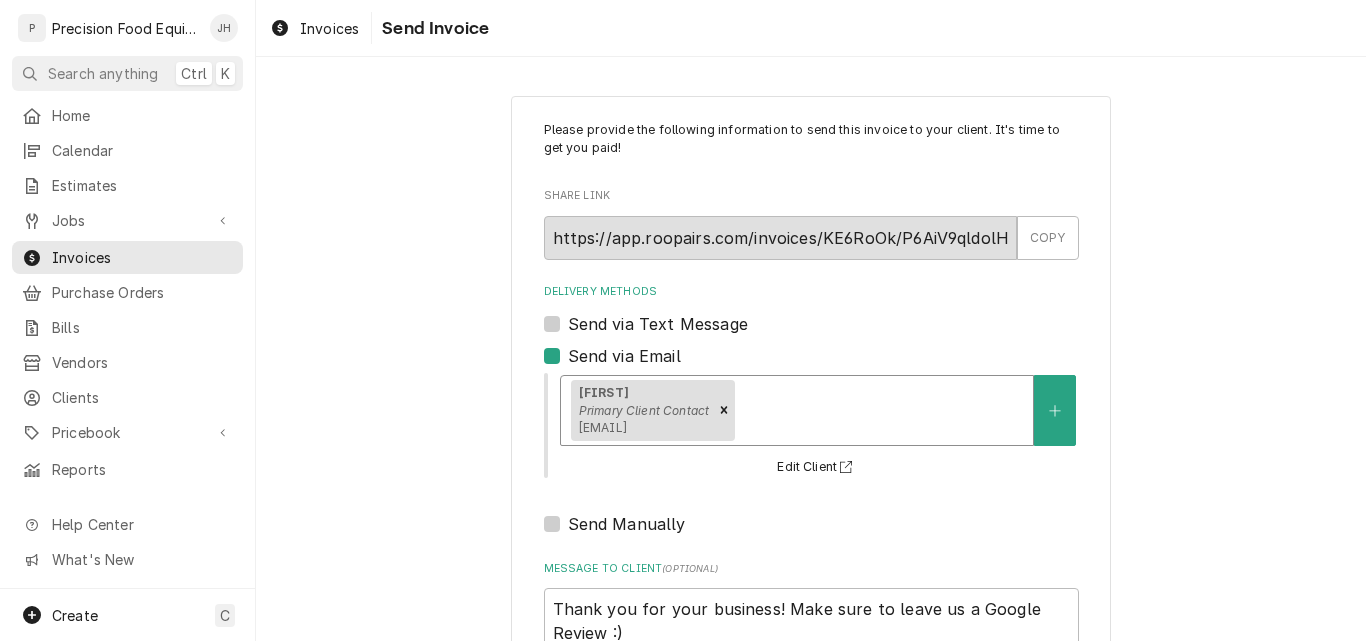 click on "Send via Text Message" at bounding box center (658, 324) 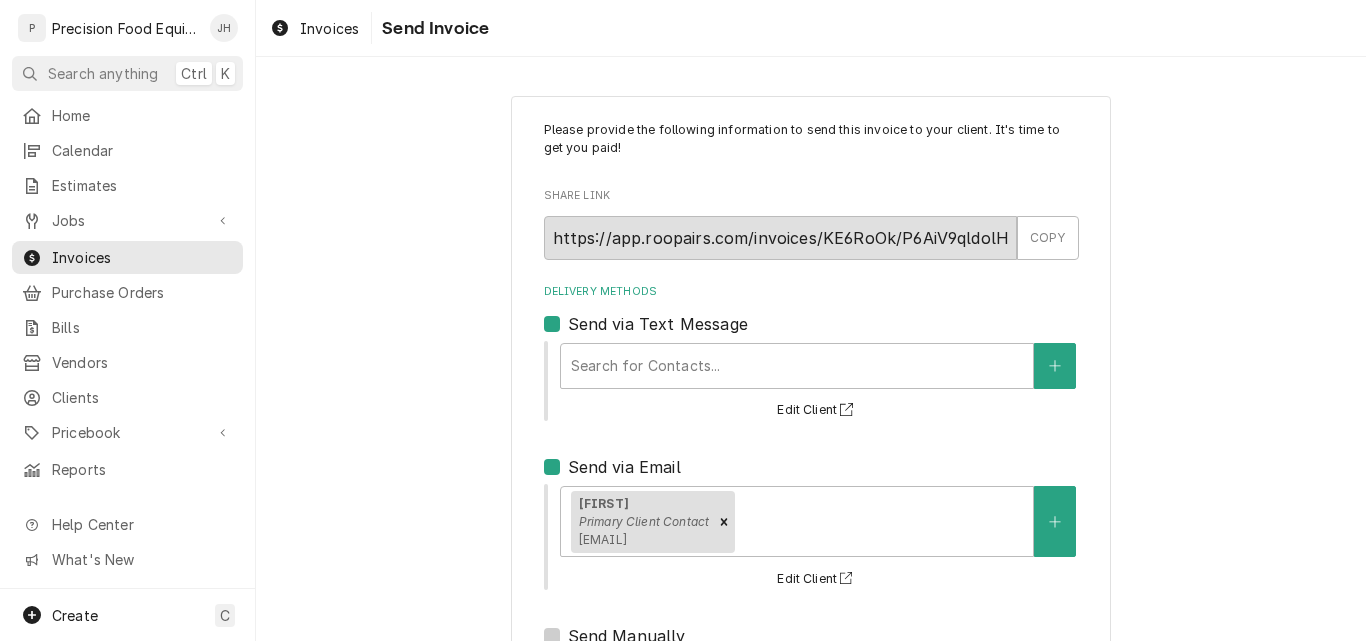 click on "Send via Text Message" at bounding box center [658, 324] 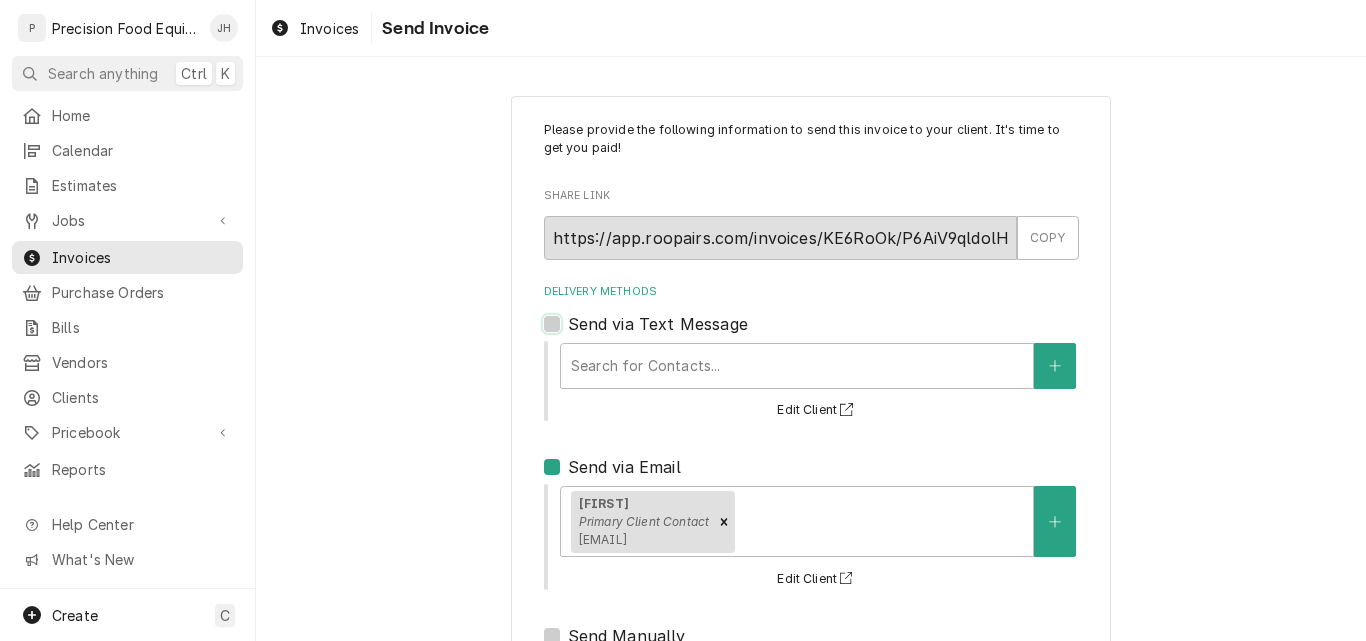 checkbox on "false" 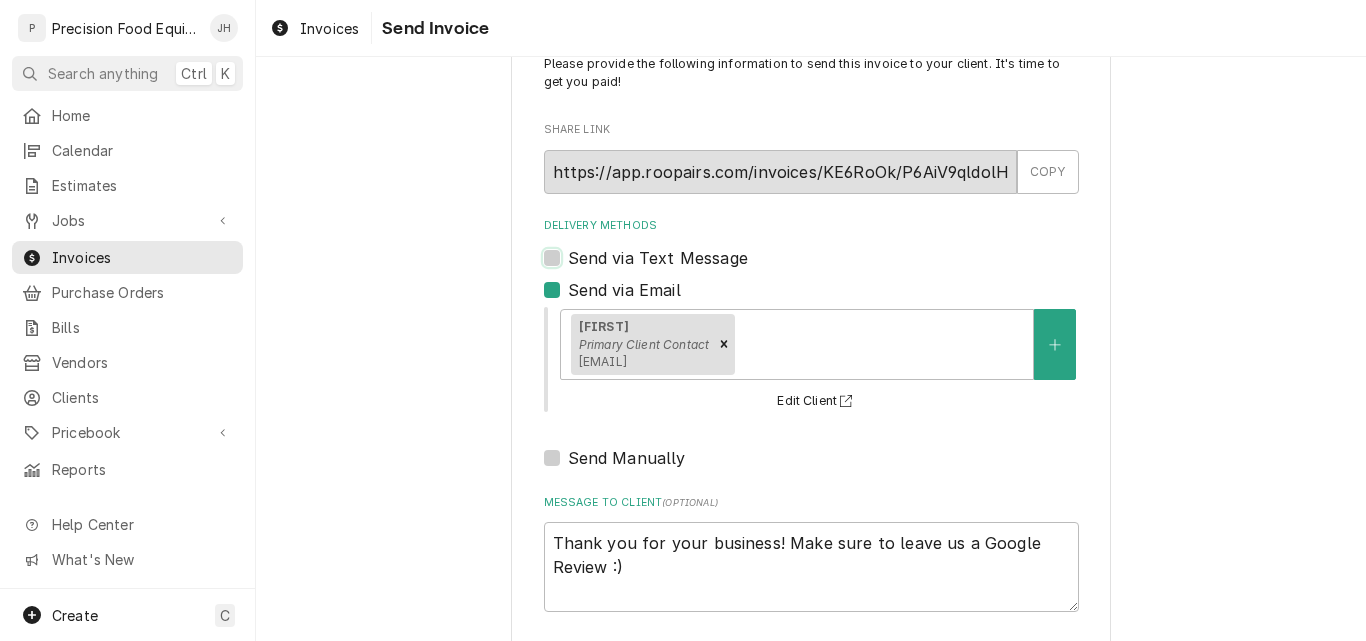 scroll, scrollTop: 159, scrollLeft: 0, axis: vertical 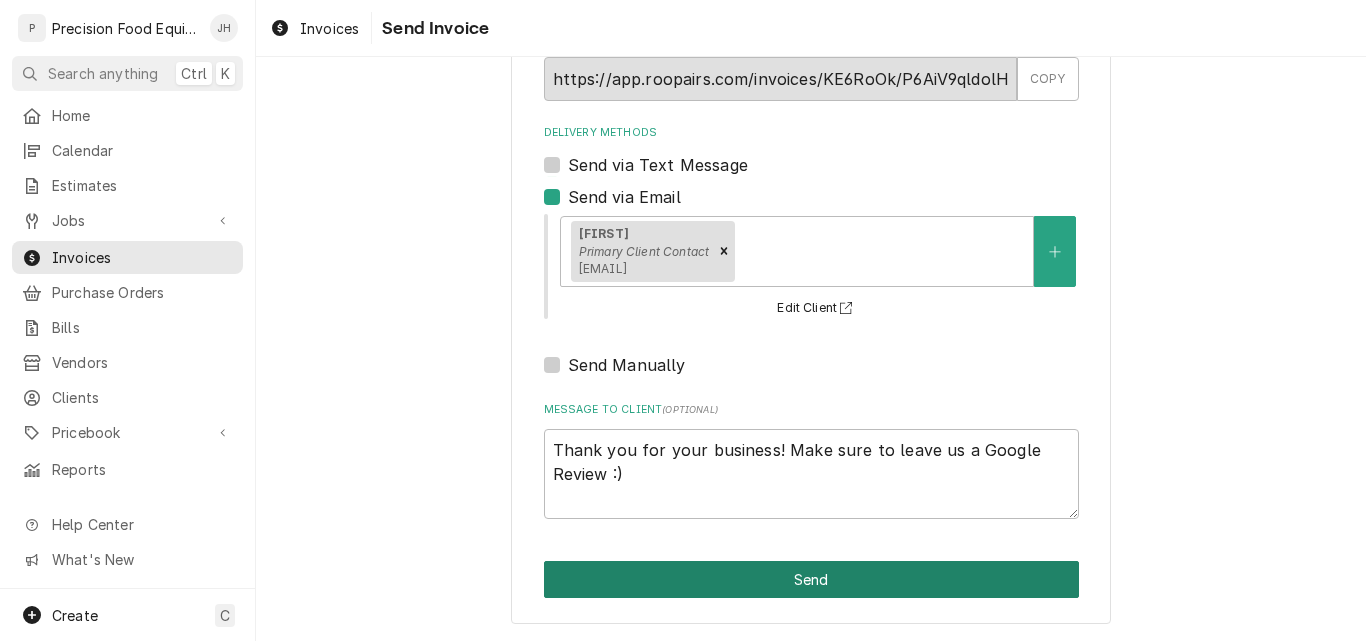 click on "Send" at bounding box center [811, 579] 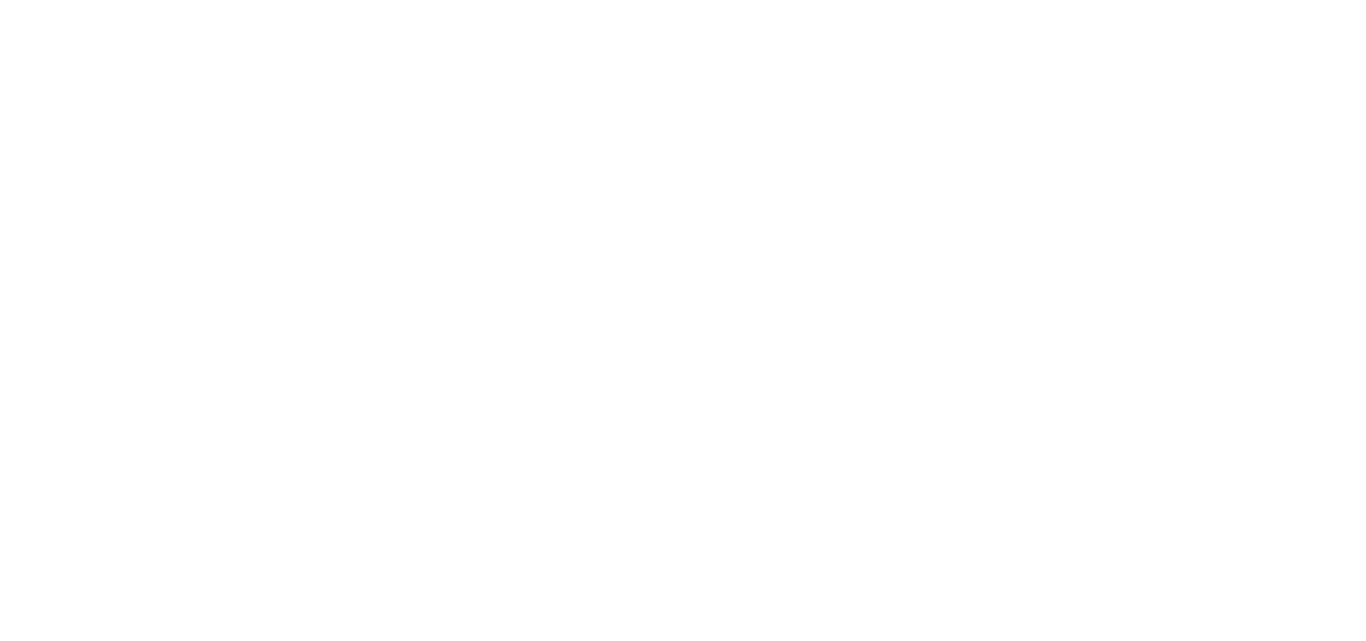 scroll, scrollTop: 0, scrollLeft: 0, axis: both 